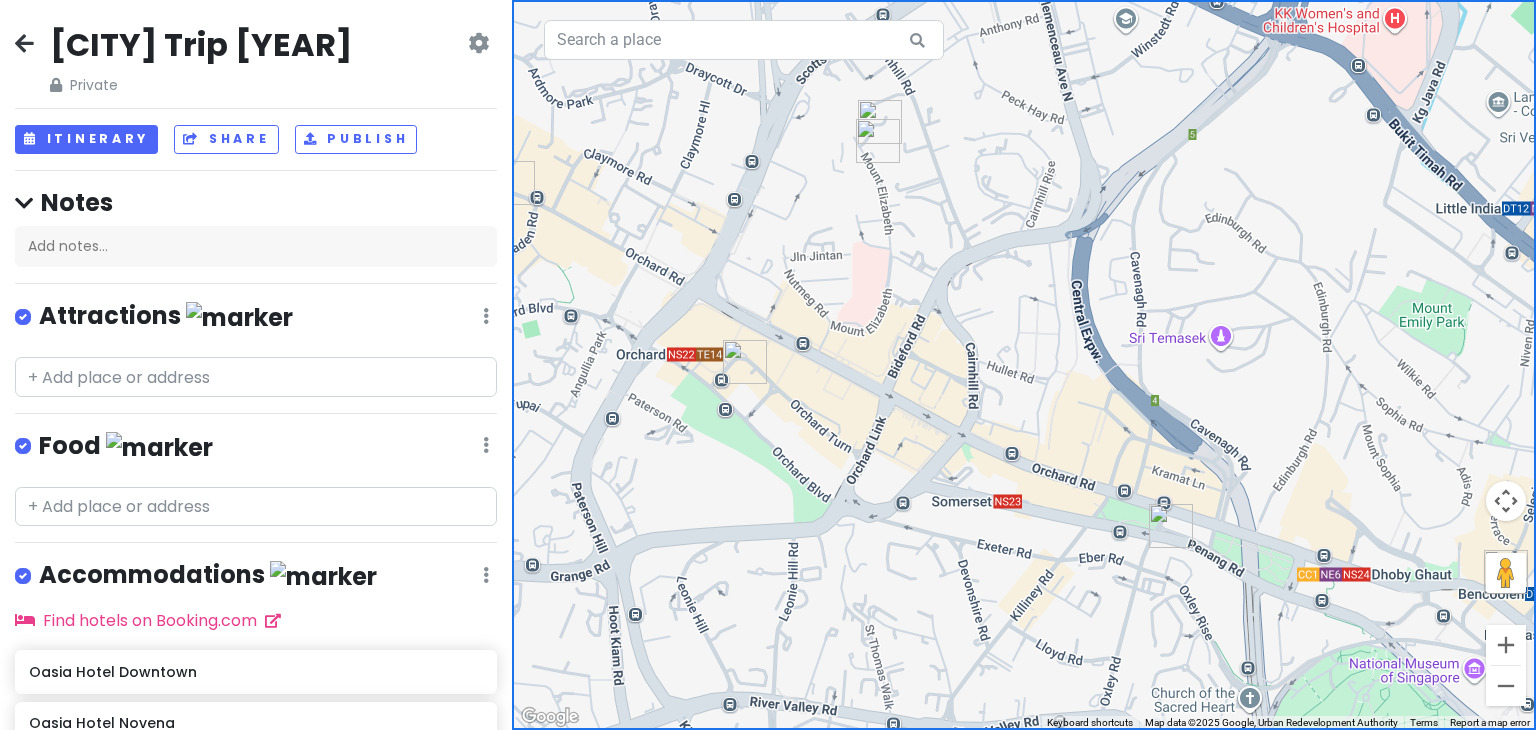 scroll, scrollTop: 0, scrollLeft: 0, axis: both 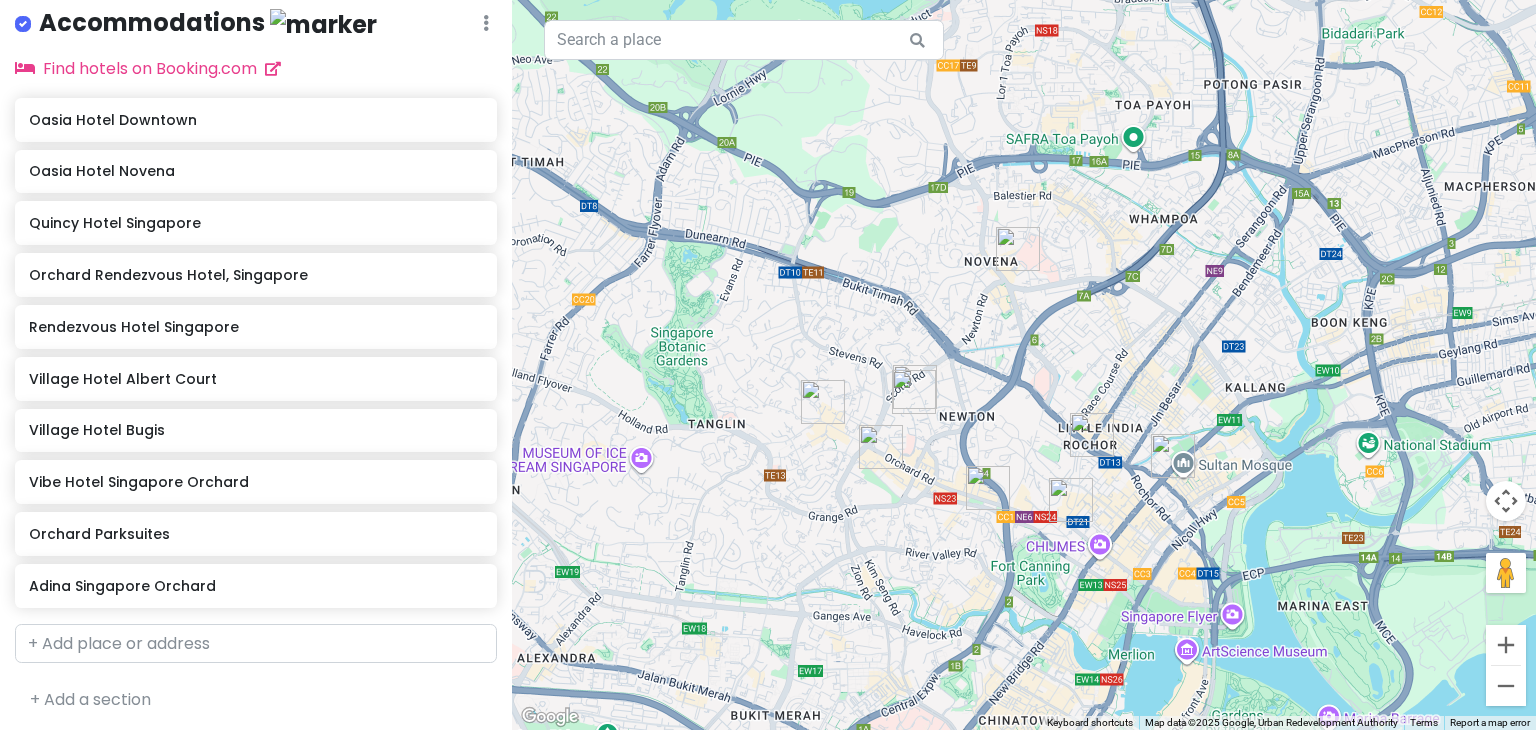 click on "To navigate, press the arrow keys." at bounding box center [1024, 365] 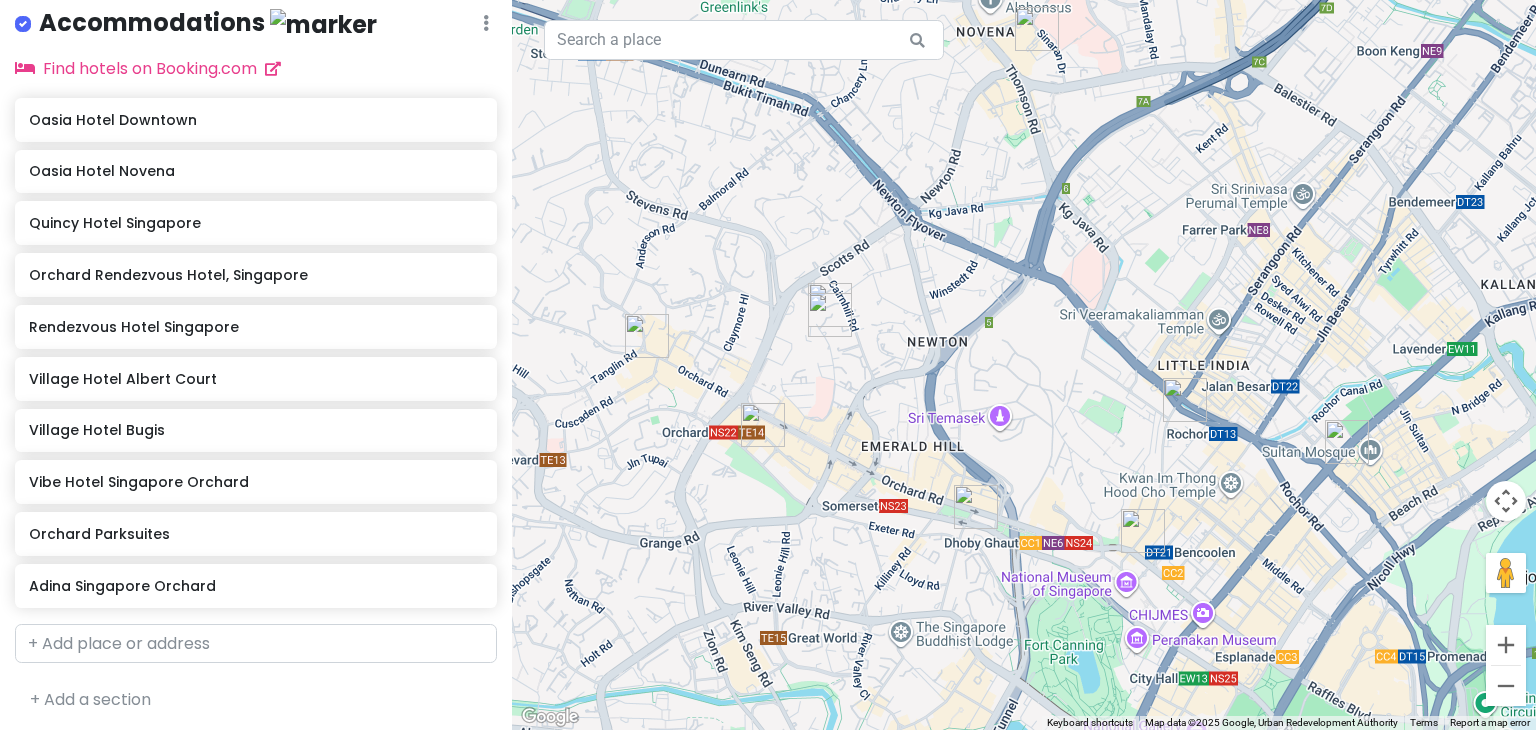 drag, startPoint x: 1012, startPoint y: 501, endPoint x: 1024, endPoint y: 437, distance: 65.11528 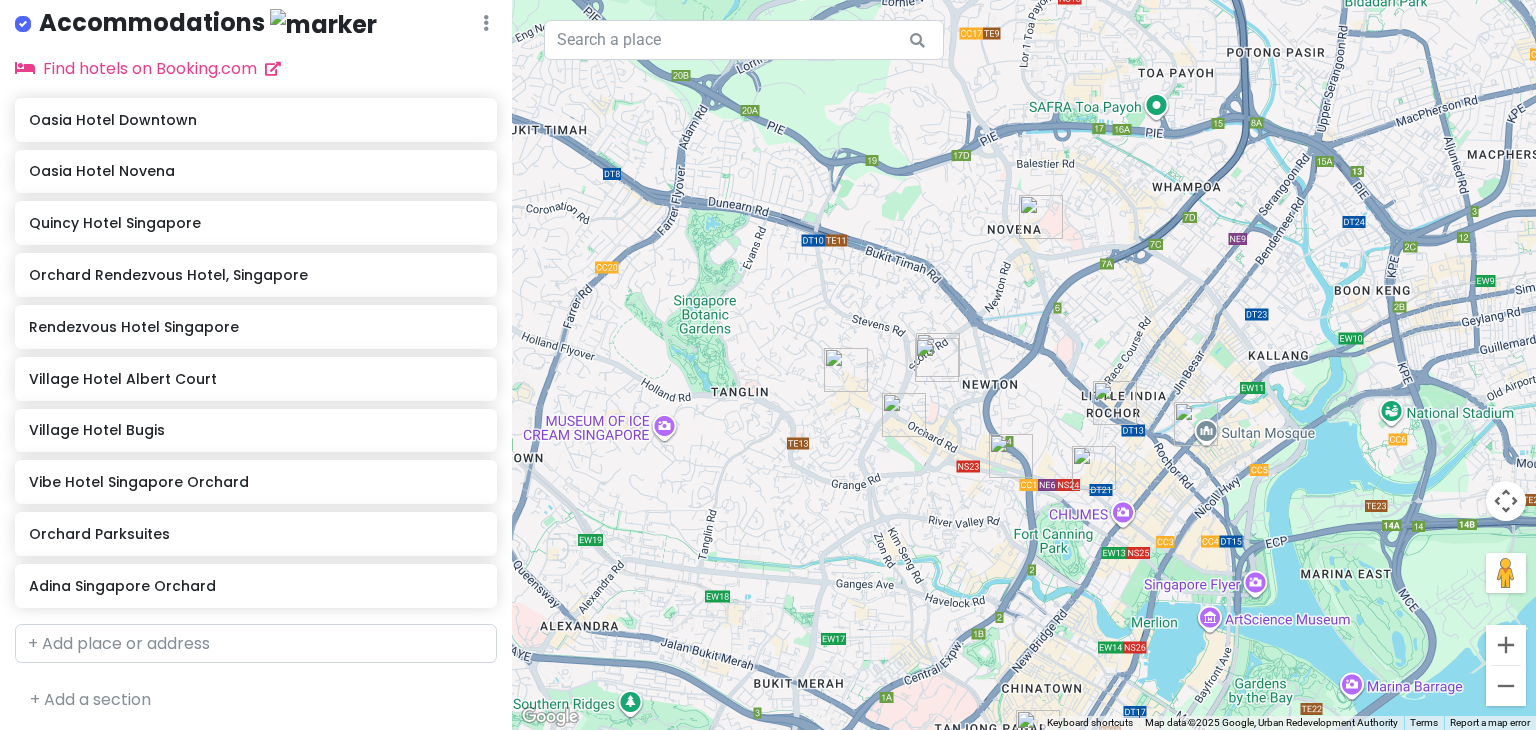 click on "To navigate, press the arrow keys." at bounding box center (1024, 365) 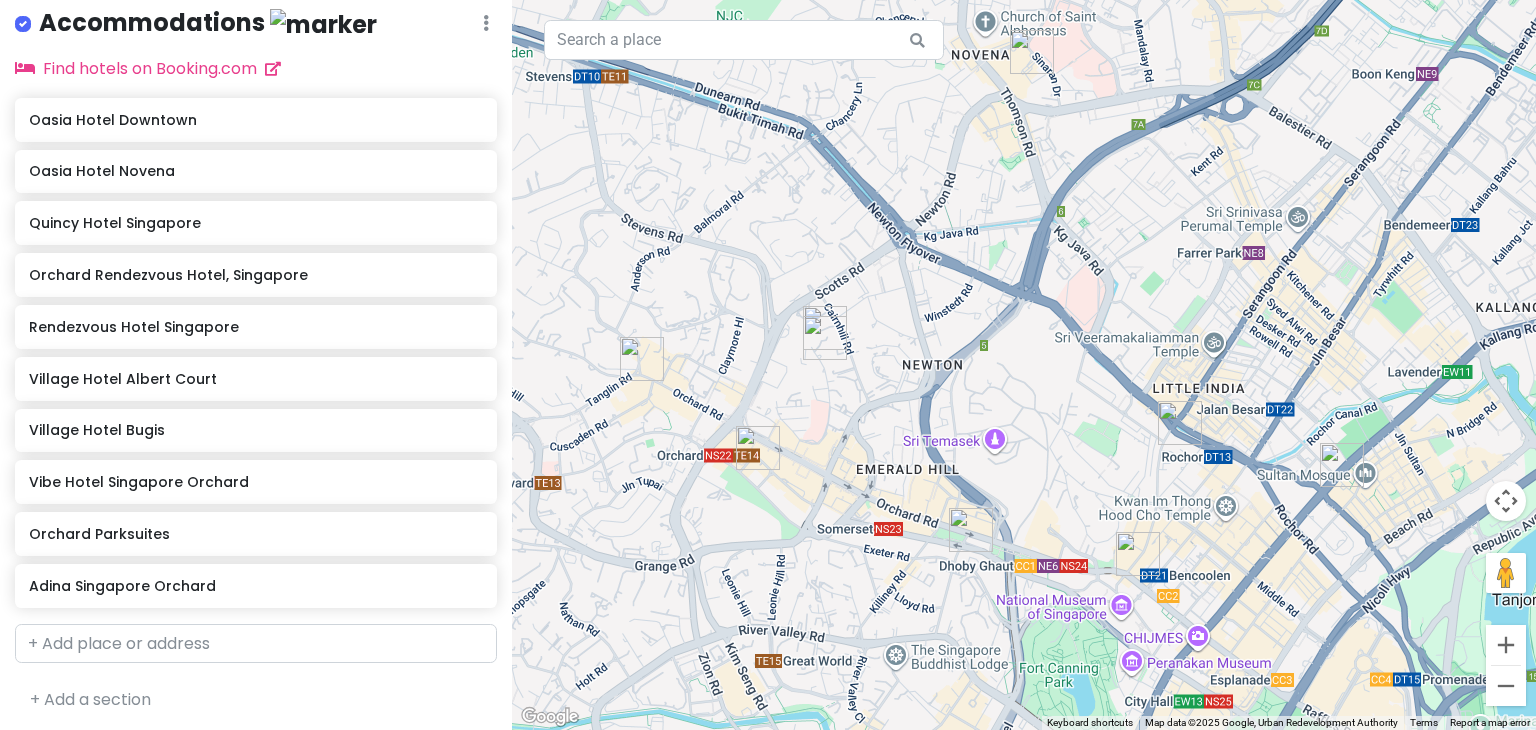 click on "To navigate, press the arrow keys." at bounding box center [1024, 365] 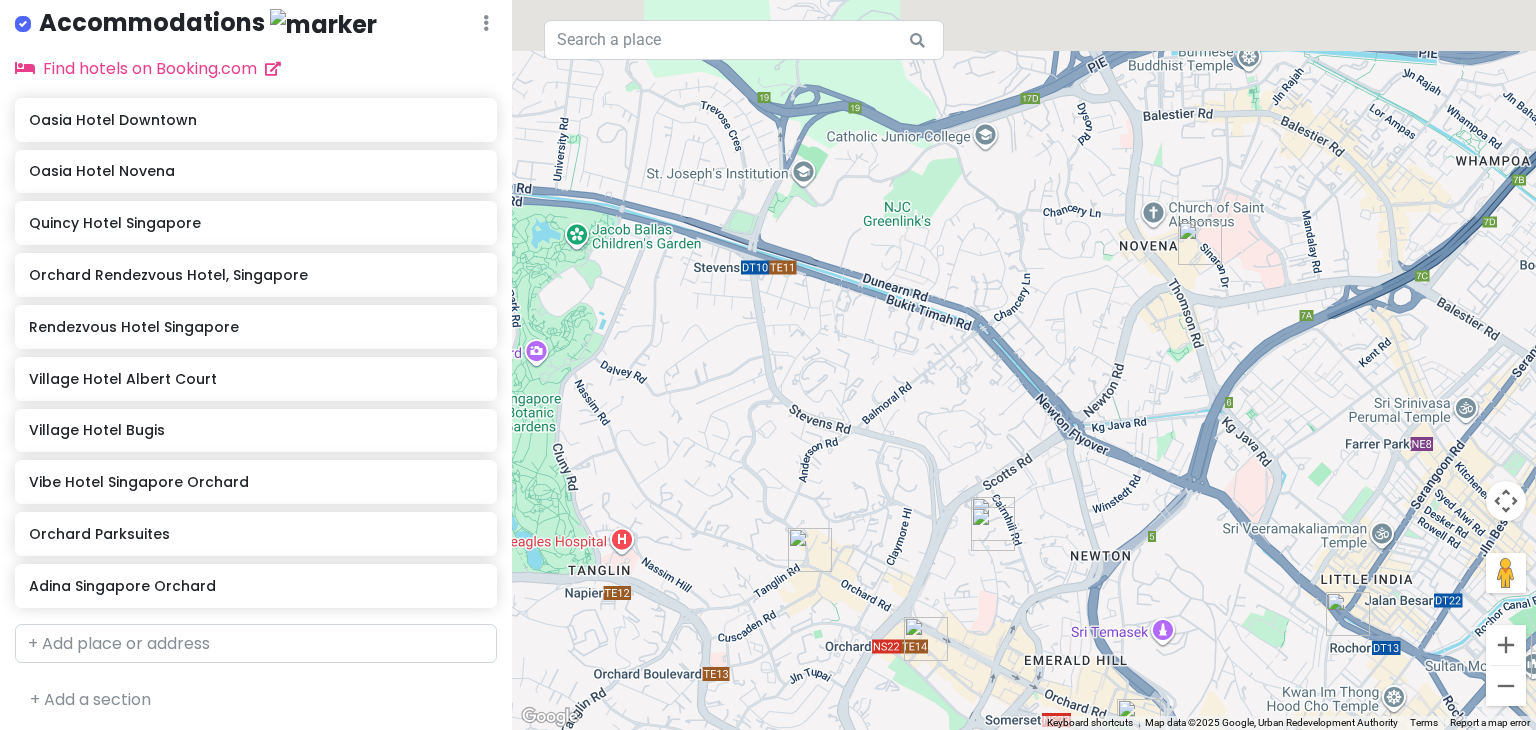 drag, startPoint x: 996, startPoint y: 461, endPoint x: 1120, endPoint y: 473, distance: 124.57929 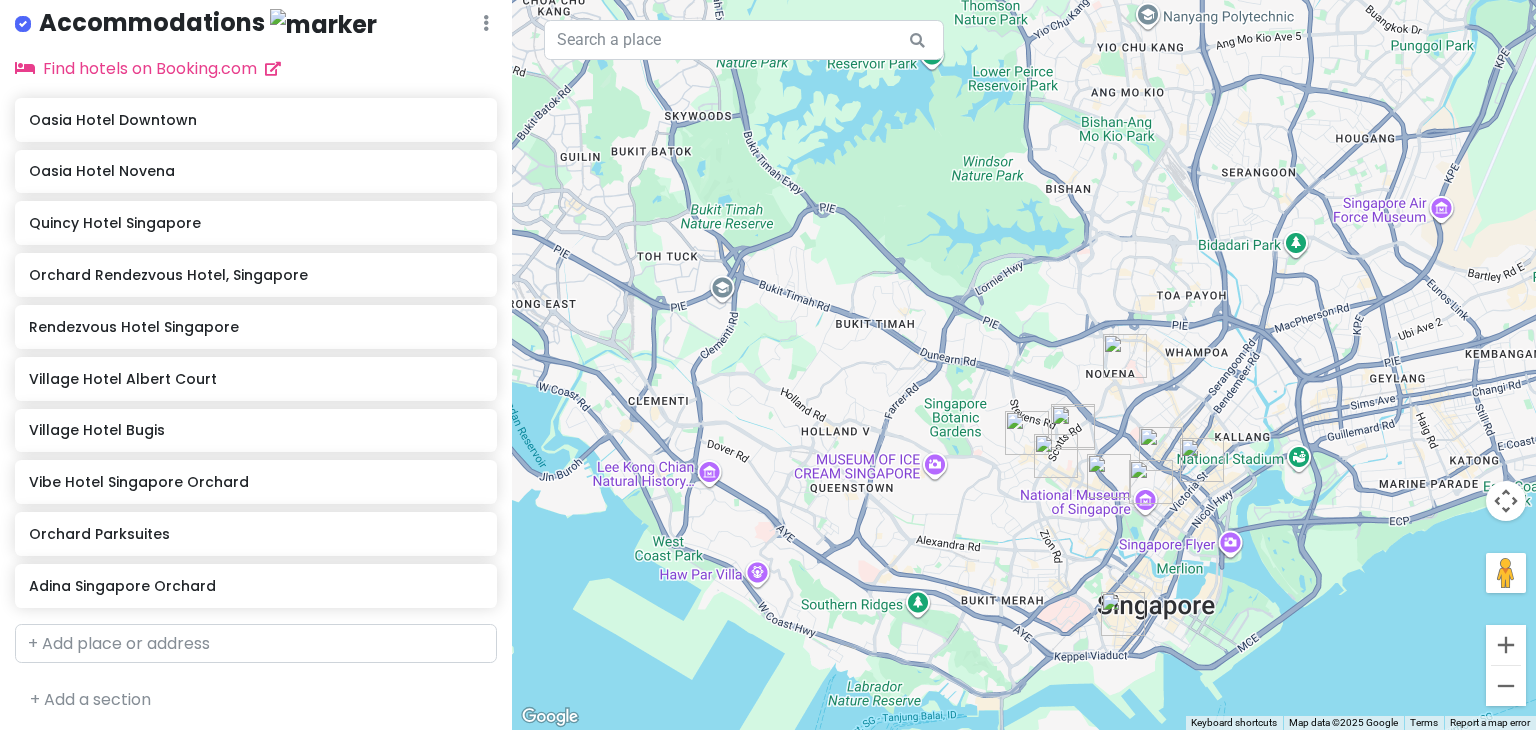 click on "To navigate, press the arrow keys." at bounding box center (1024, 365) 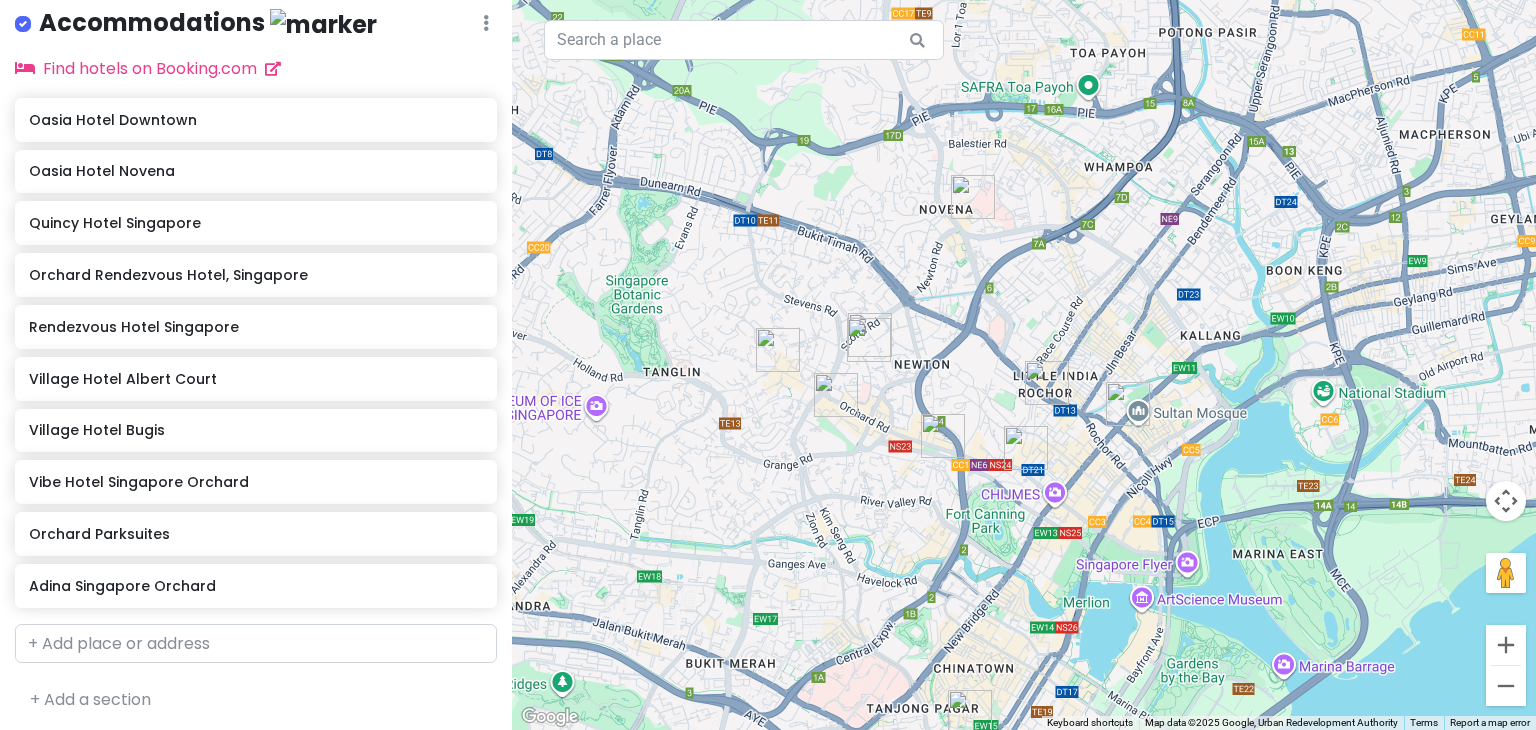drag, startPoint x: 1033, startPoint y: 396, endPoint x: 1020, endPoint y: 209, distance: 187.45132 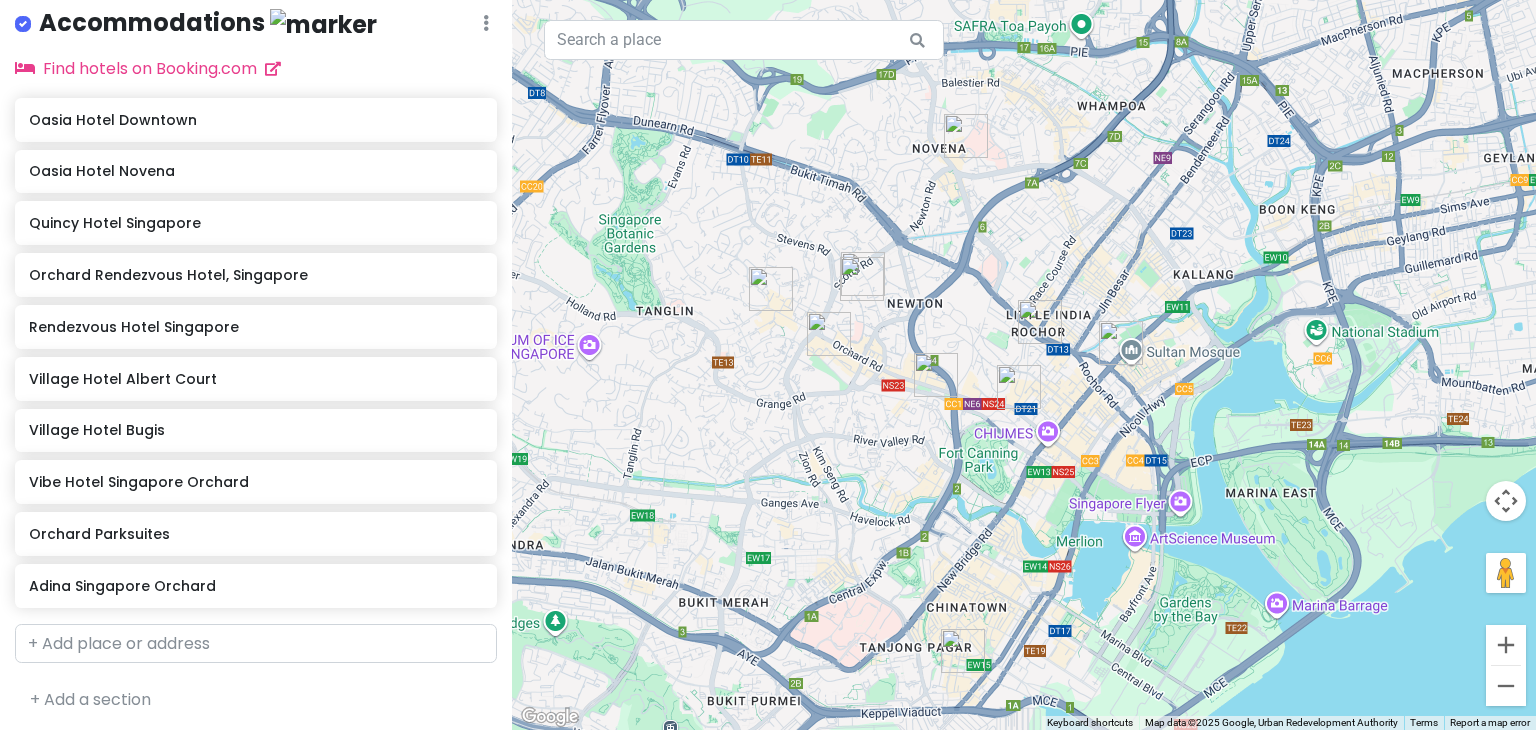 click on "To navigate, press the arrow keys." at bounding box center [1024, 365] 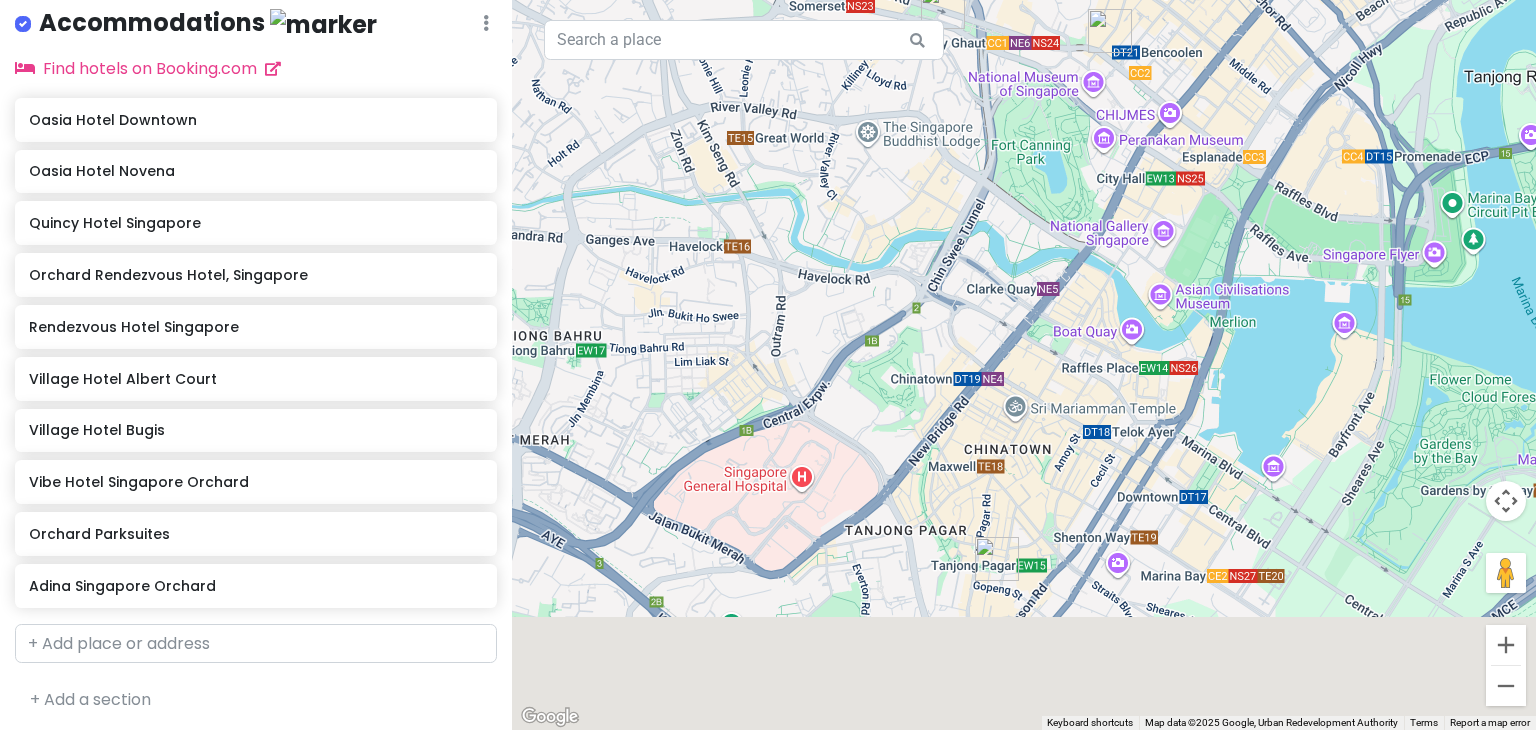 drag, startPoint x: 1010, startPoint y: 665, endPoint x: 1012, endPoint y: 490, distance: 175.01143 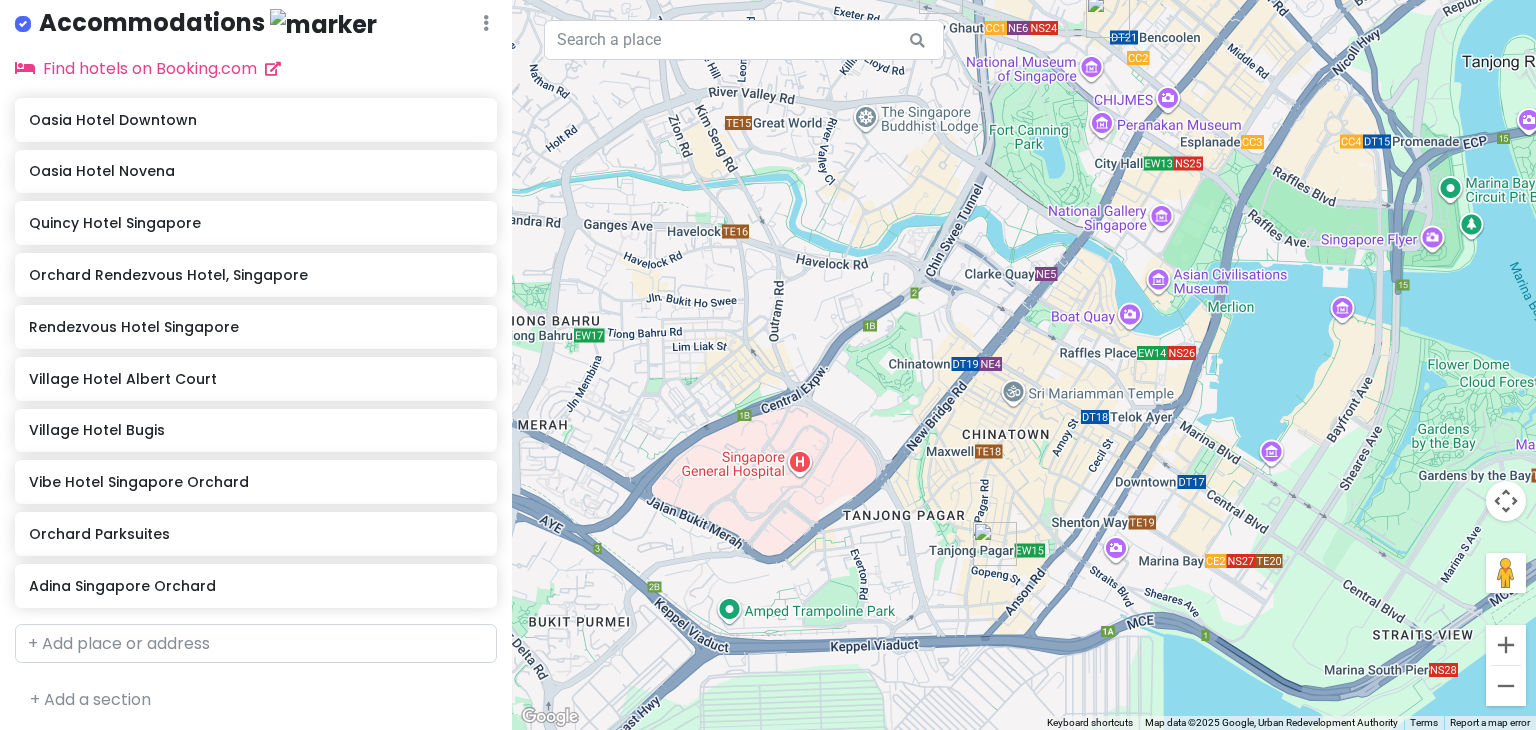 click on "To navigate, press the arrow keys." at bounding box center [1024, 365] 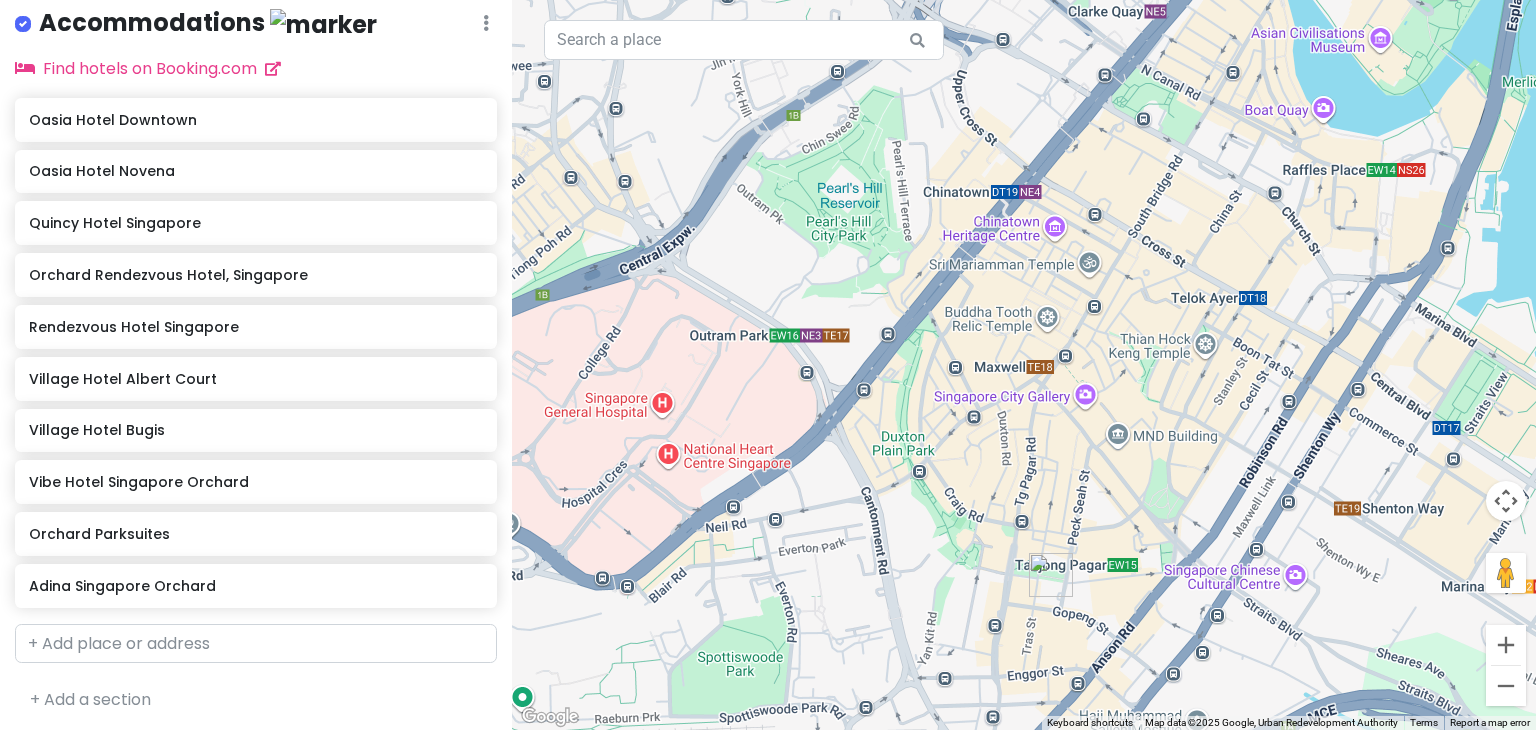 click on "To navigate, press the arrow keys." at bounding box center [1024, 365] 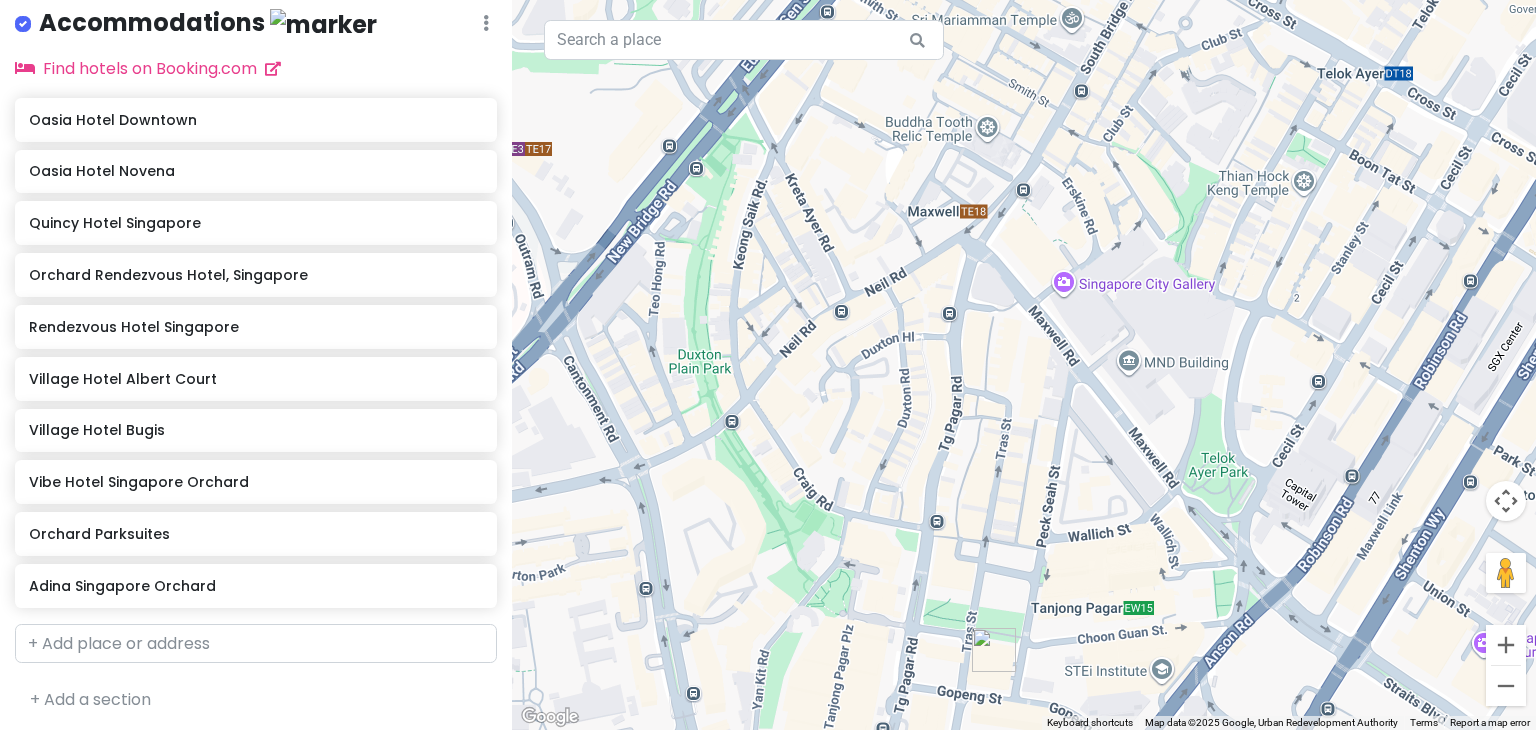 click on "To navigate, press the arrow keys." at bounding box center (1024, 365) 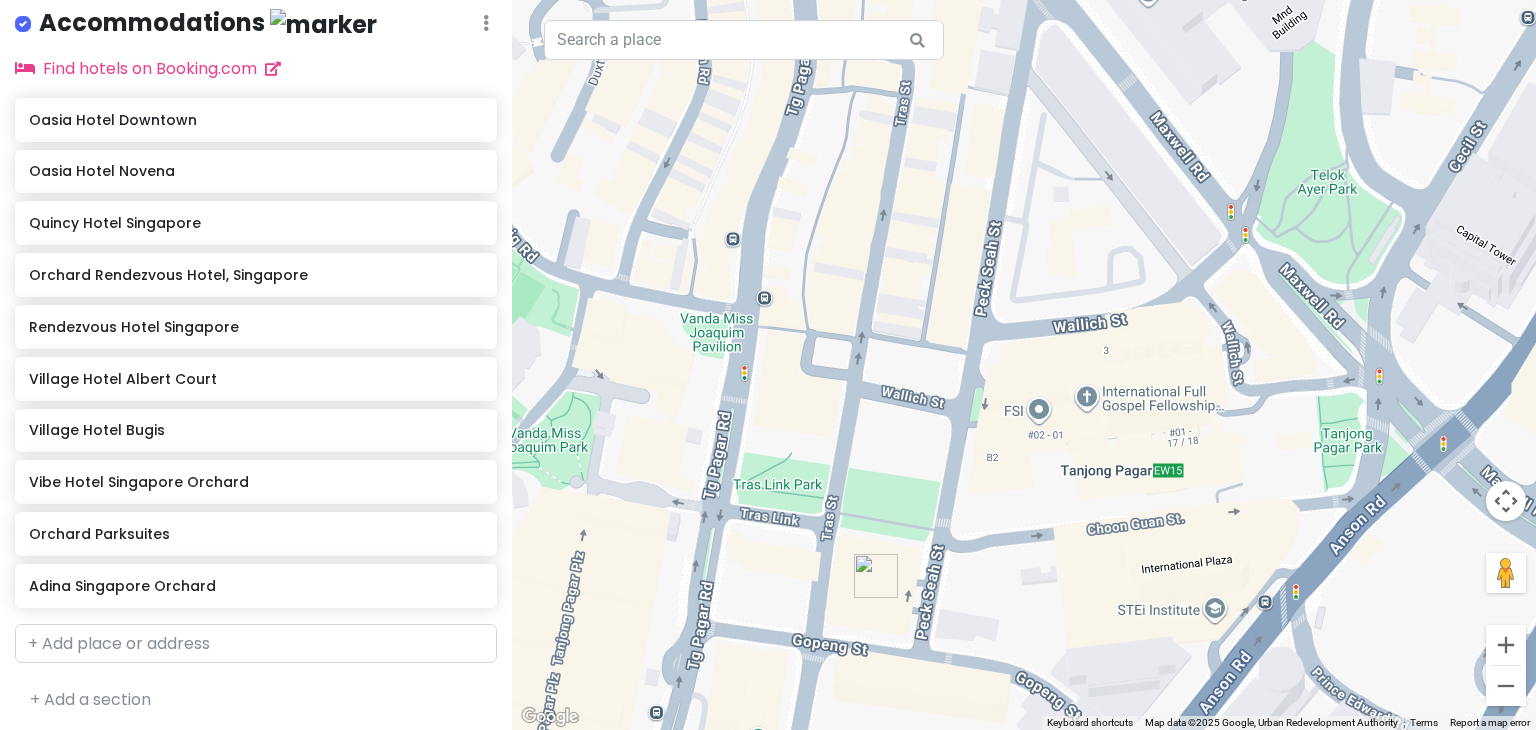 drag, startPoint x: 1076, startPoint y: 619, endPoint x: 1053, endPoint y: 425, distance: 195.35864 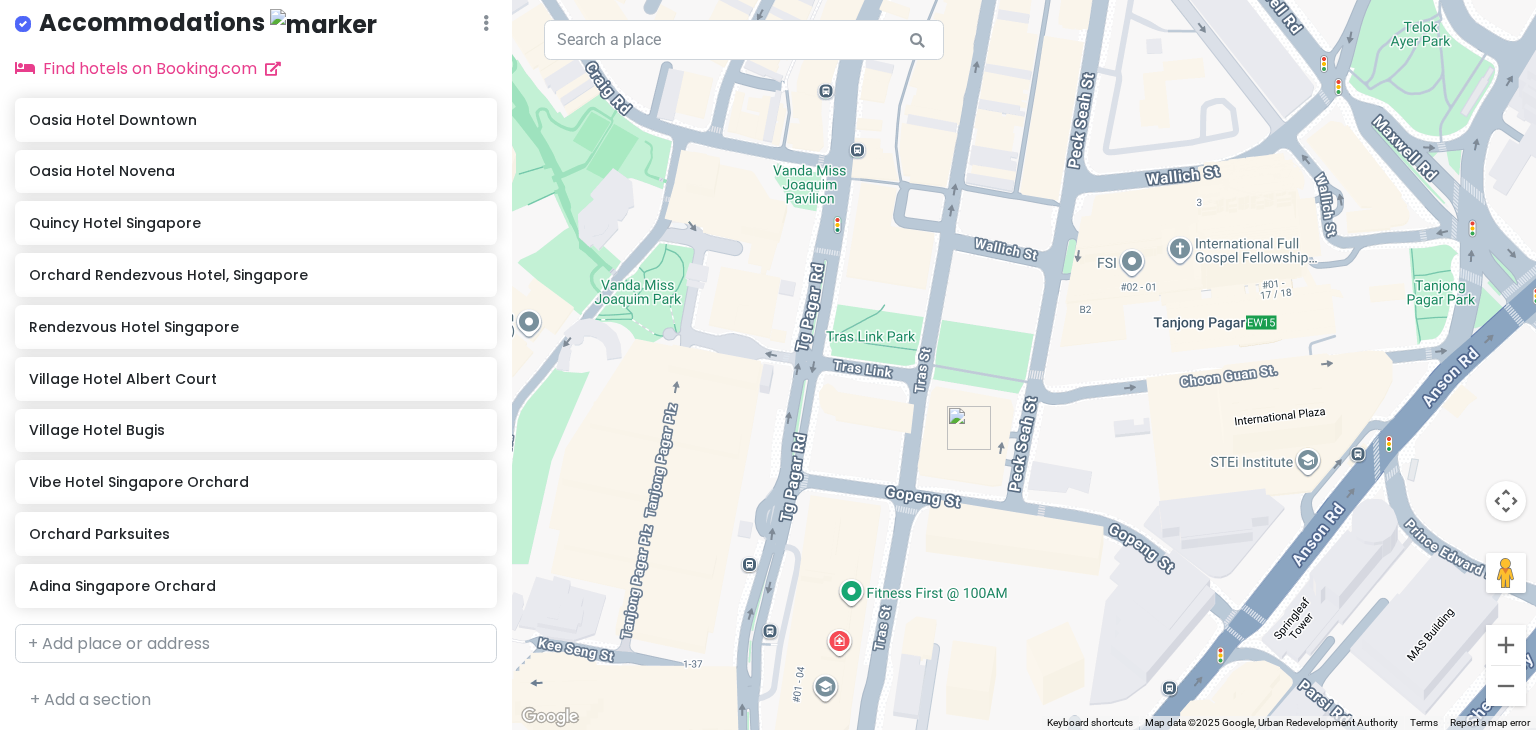 drag, startPoint x: 1026, startPoint y: 599, endPoint x: 1123, endPoint y: 445, distance: 182.00275 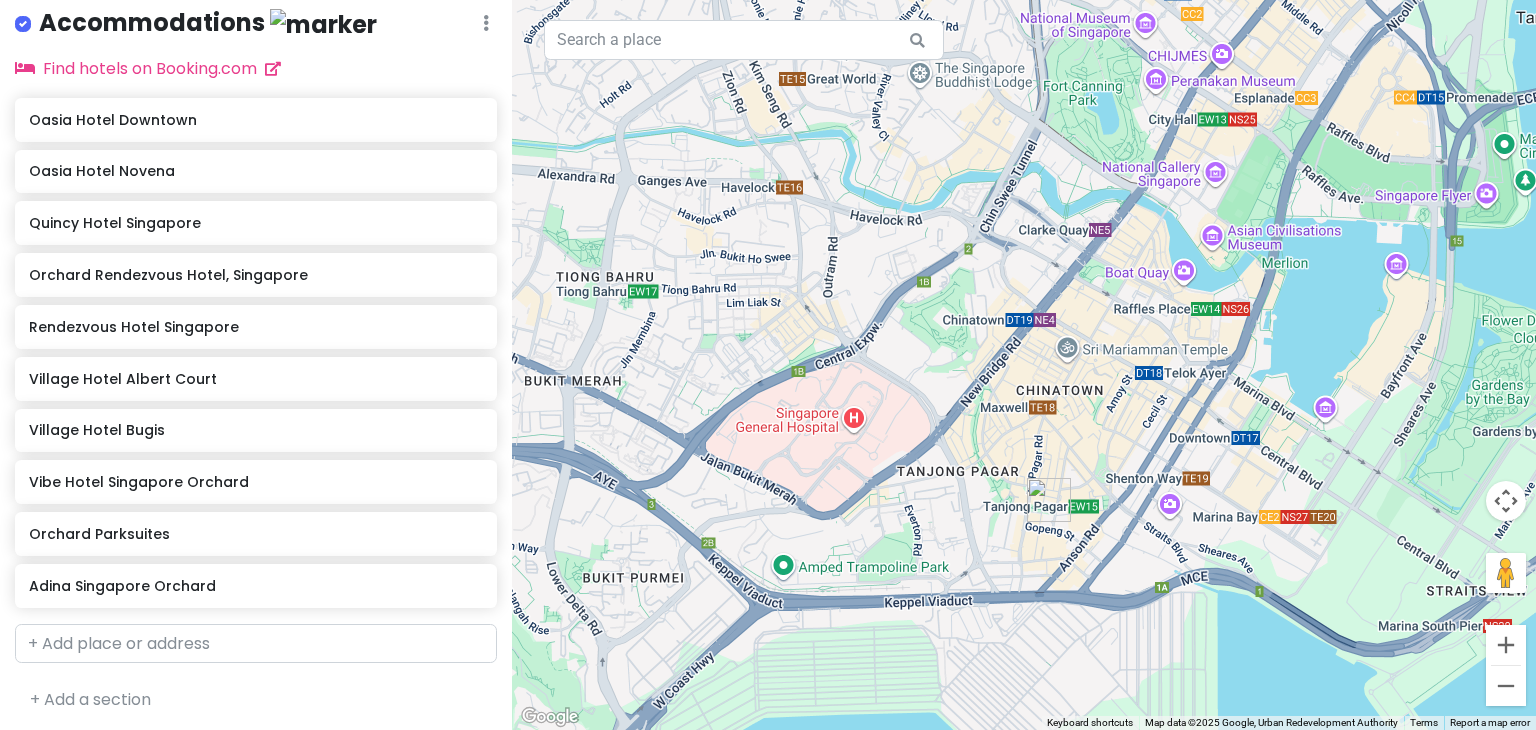 drag, startPoint x: 886, startPoint y: 192, endPoint x: 950, endPoint y: 421, distance: 237.7751 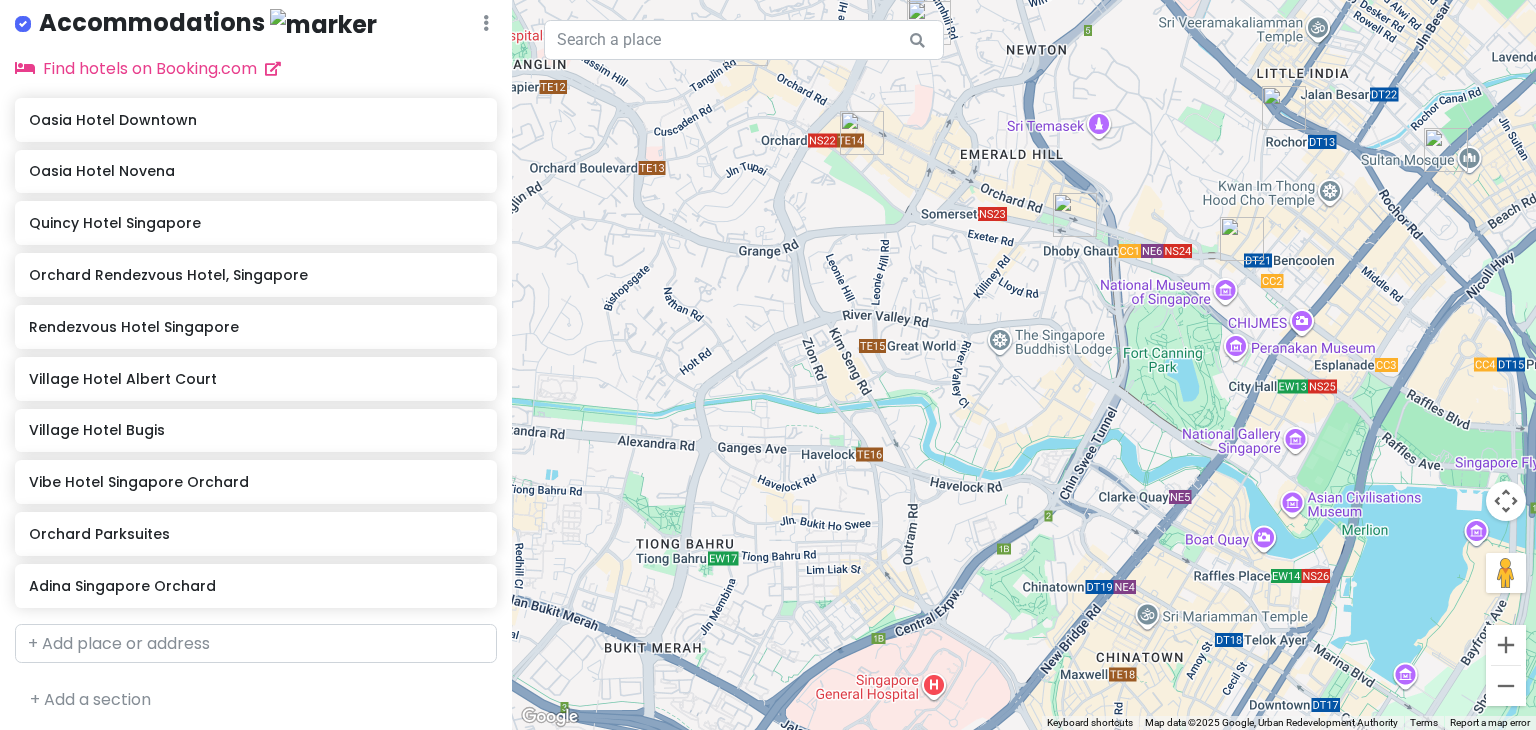 drag, startPoint x: 900, startPoint y: 301, endPoint x: 980, endPoint y: 528, distance: 240.68445 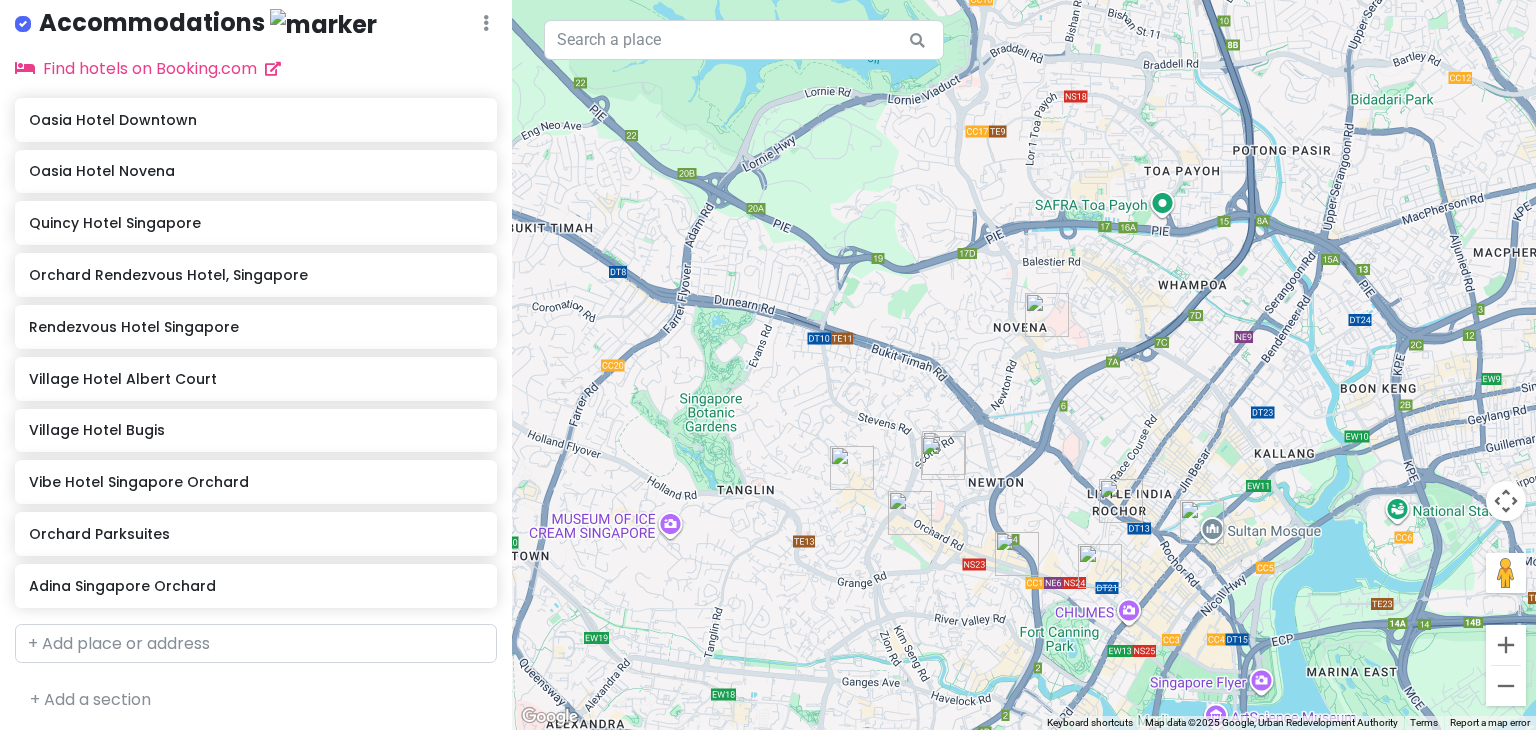 drag, startPoint x: 961, startPoint y: 460, endPoint x: 913, endPoint y: 673, distance: 218.34148 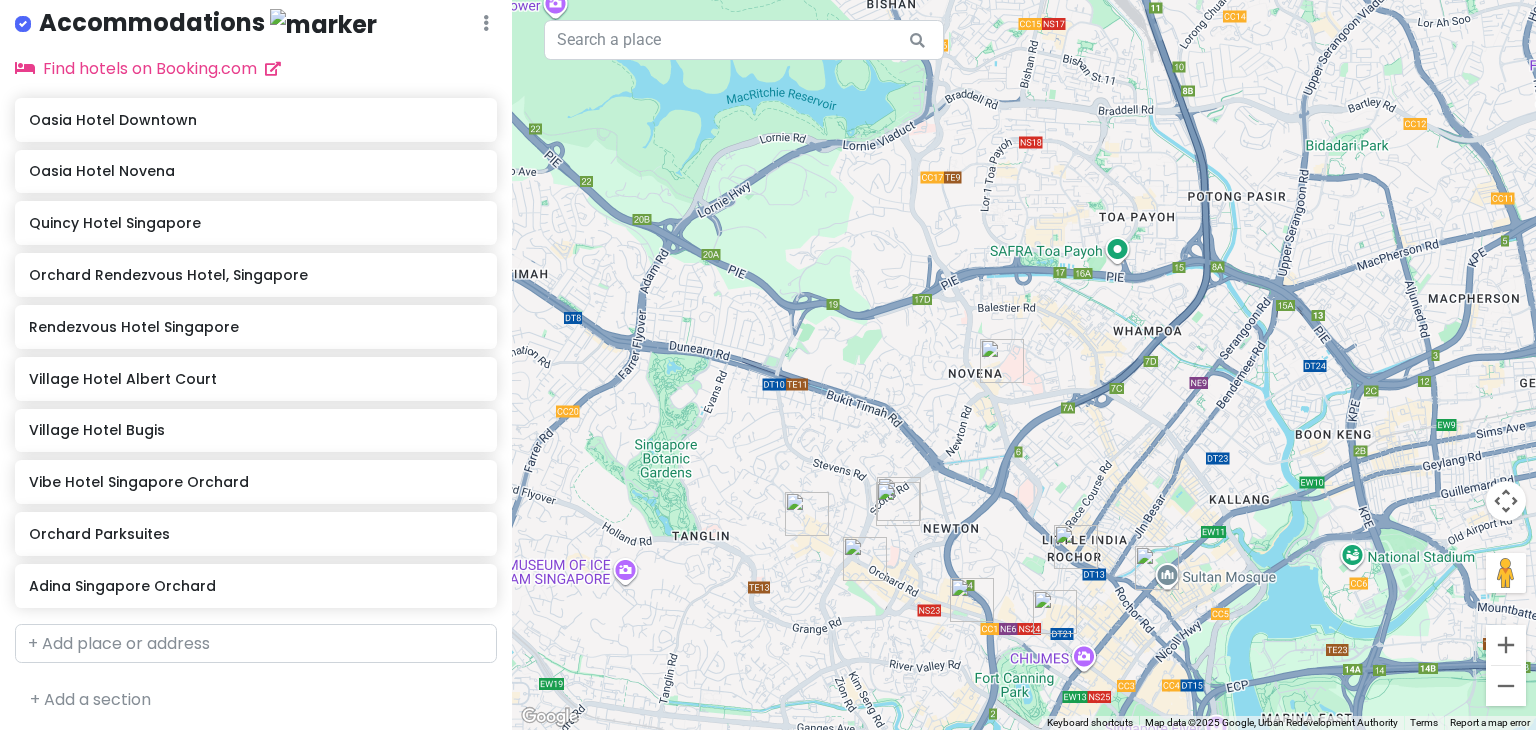 click on "To navigate, press the arrow keys." at bounding box center [1024, 365] 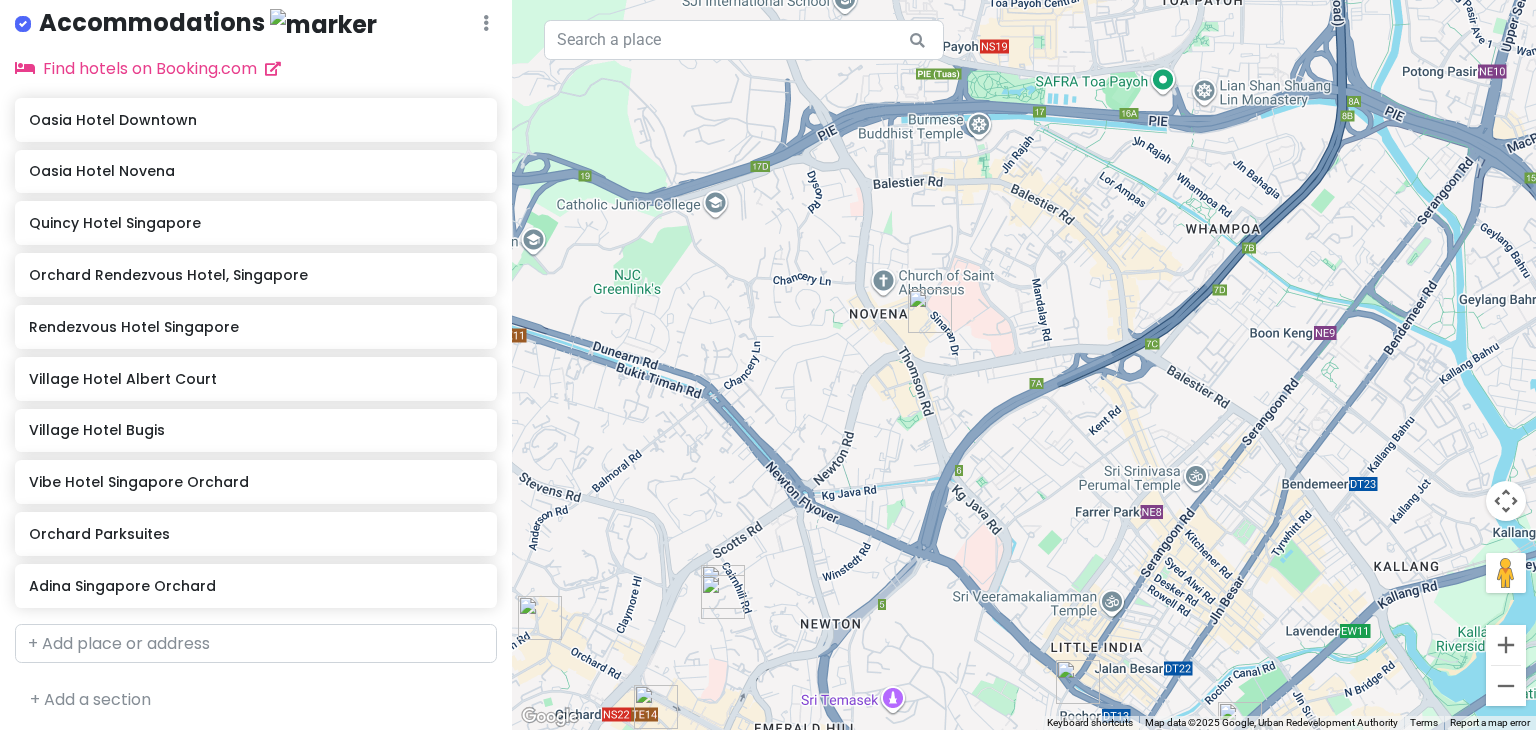 click on "To navigate, press the arrow keys." at bounding box center (1024, 365) 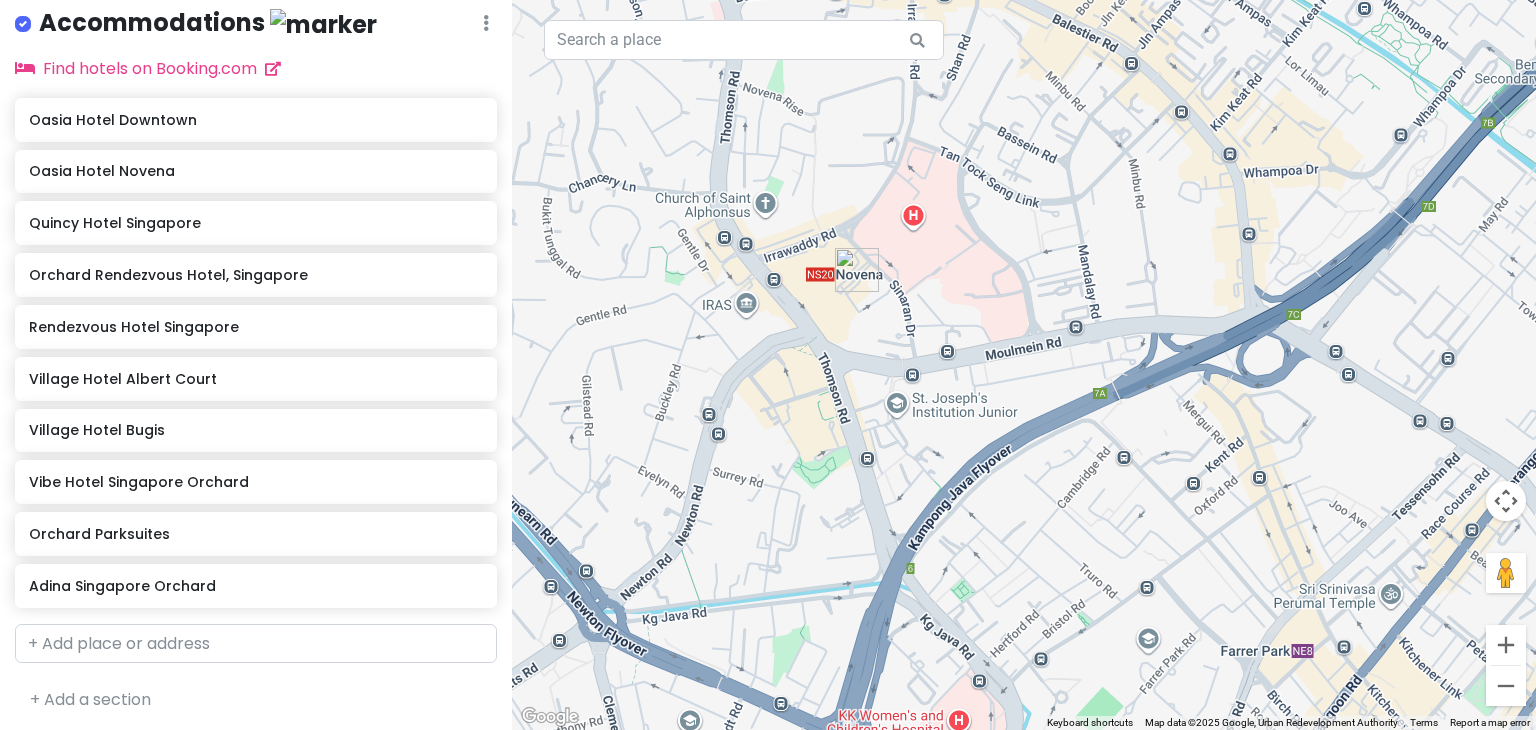click on "To navigate, press the arrow keys." at bounding box center (1024, 365) 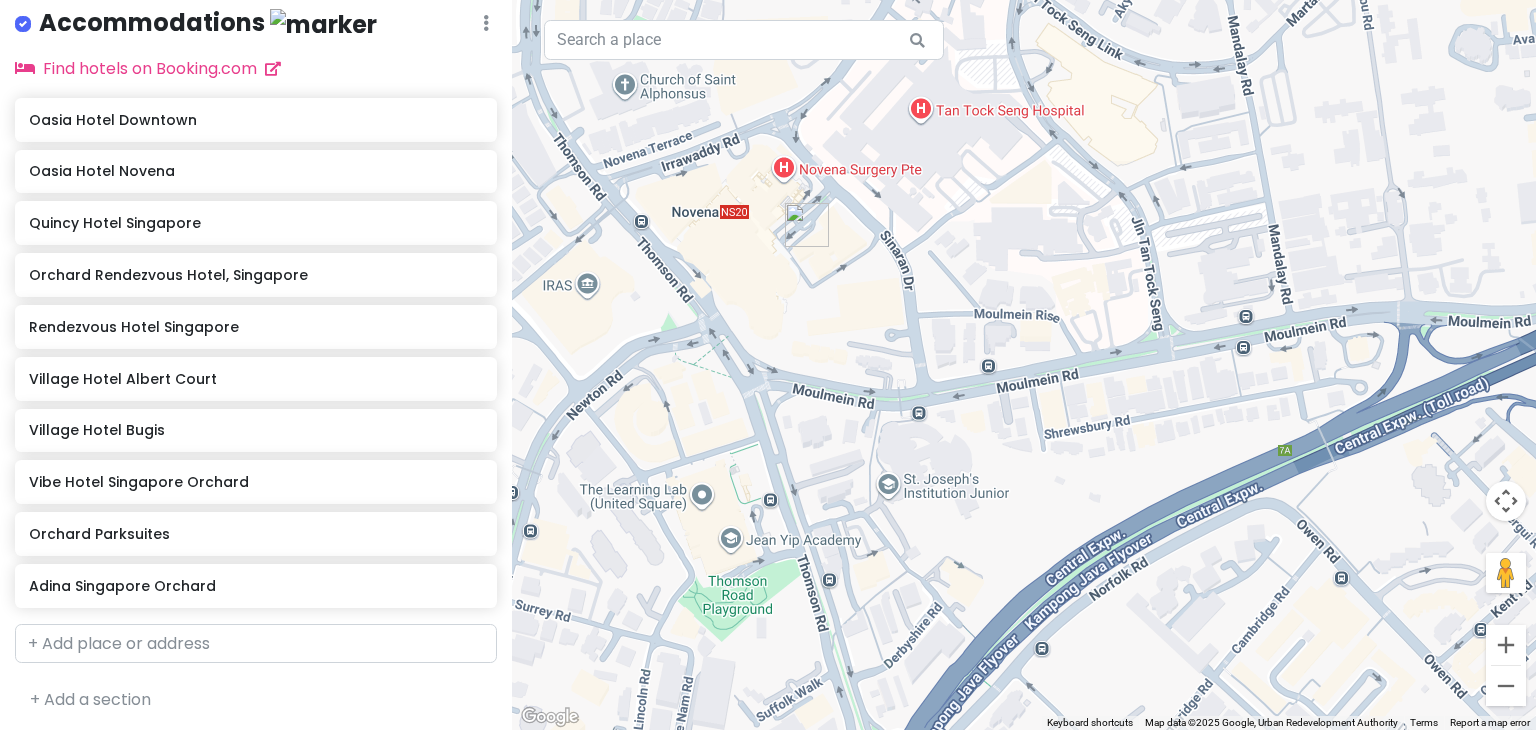 click at bounding box center (807, 225) 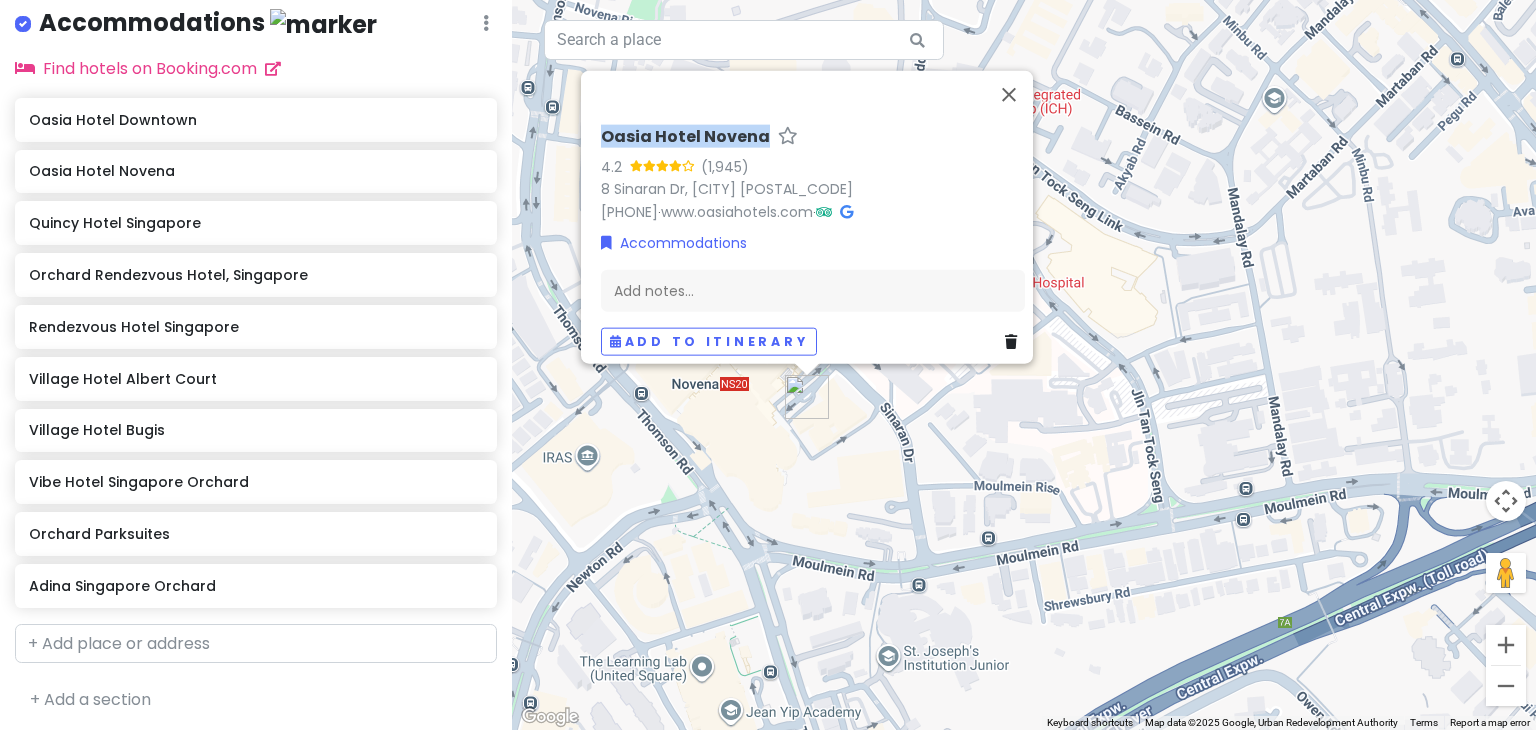 drag, startPoint x: 602, startPoint y: 100, endPoint x: 748, endPoint y: 130, distance: 149.05032 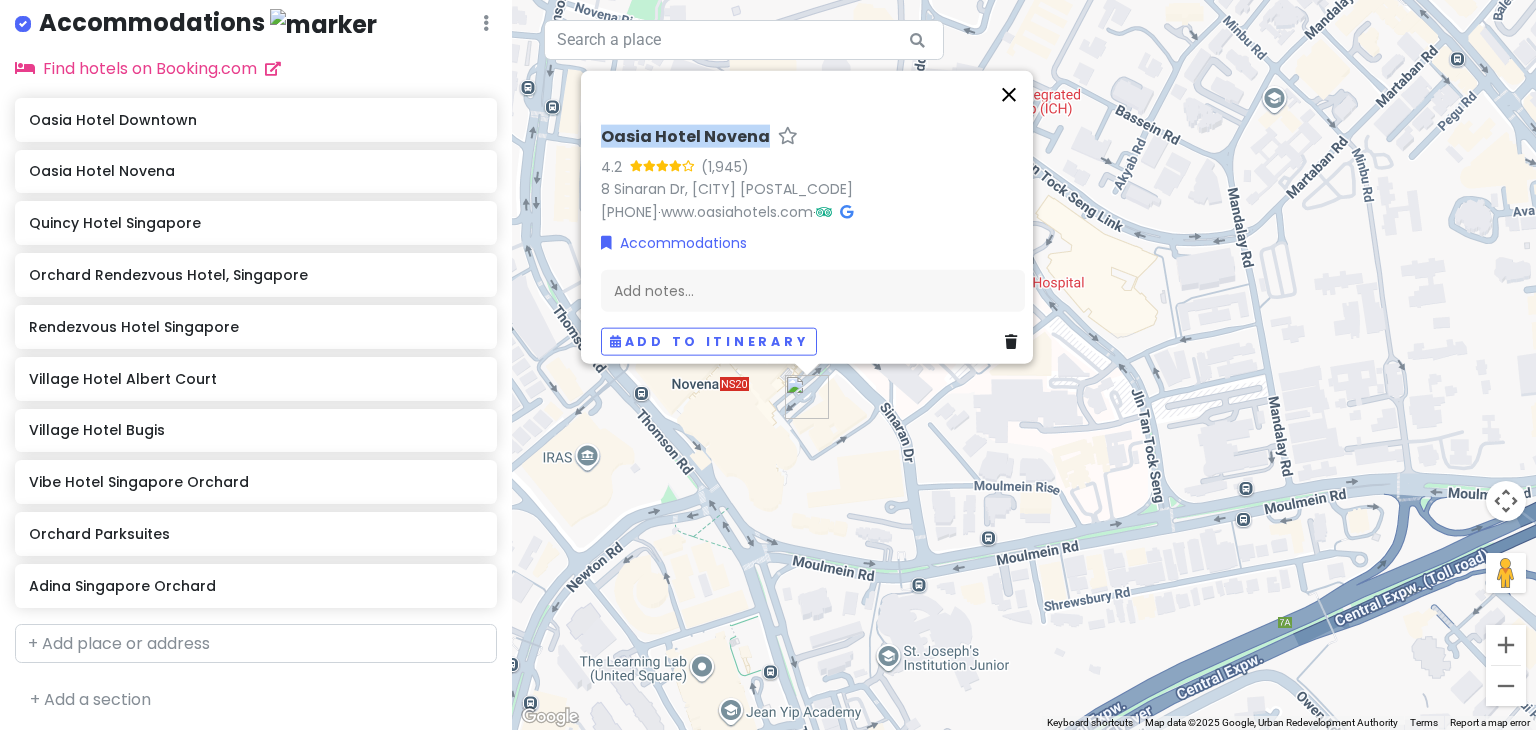 click at bounding box center (1009, 95) 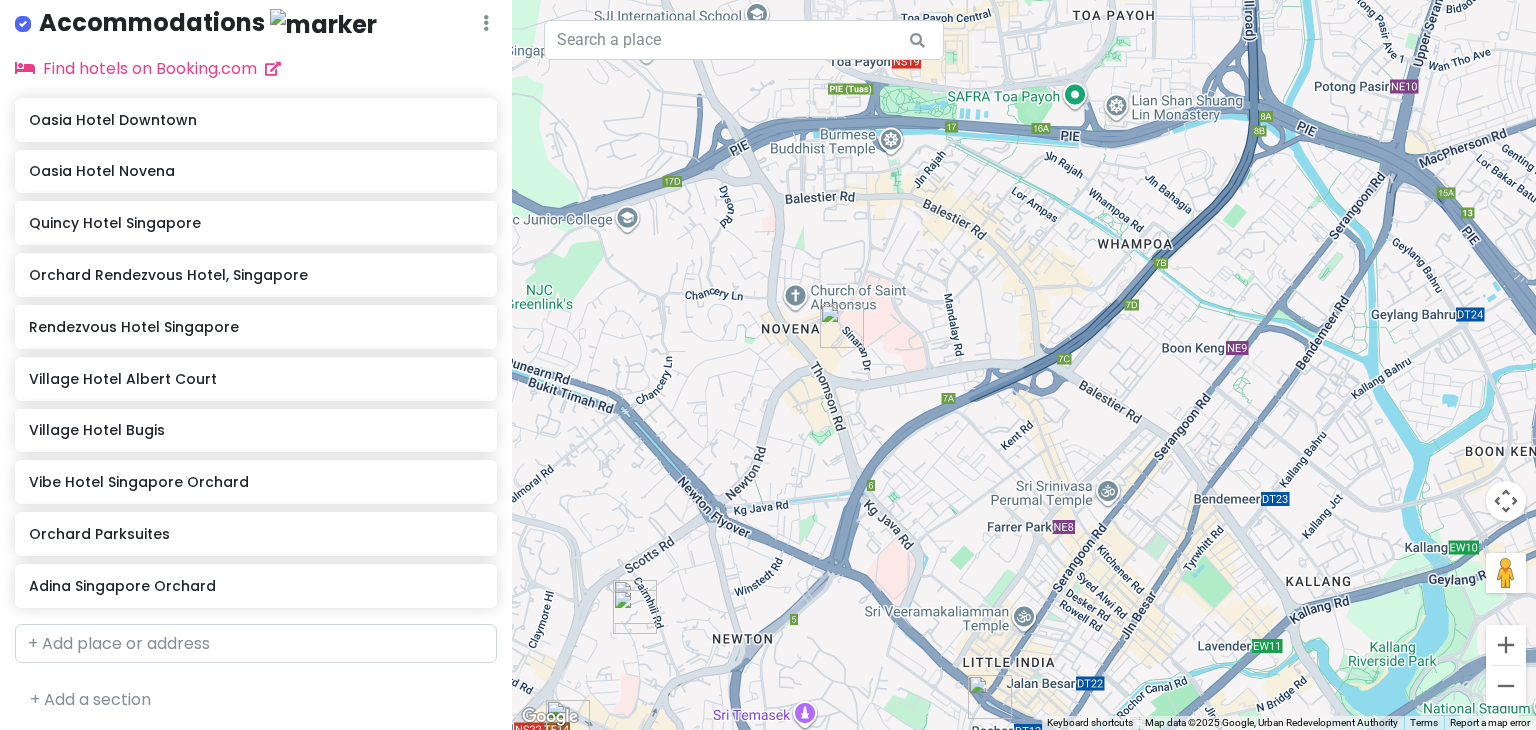 click on "To navigate, press the arrow keys." at bounding box center (1024, 365) 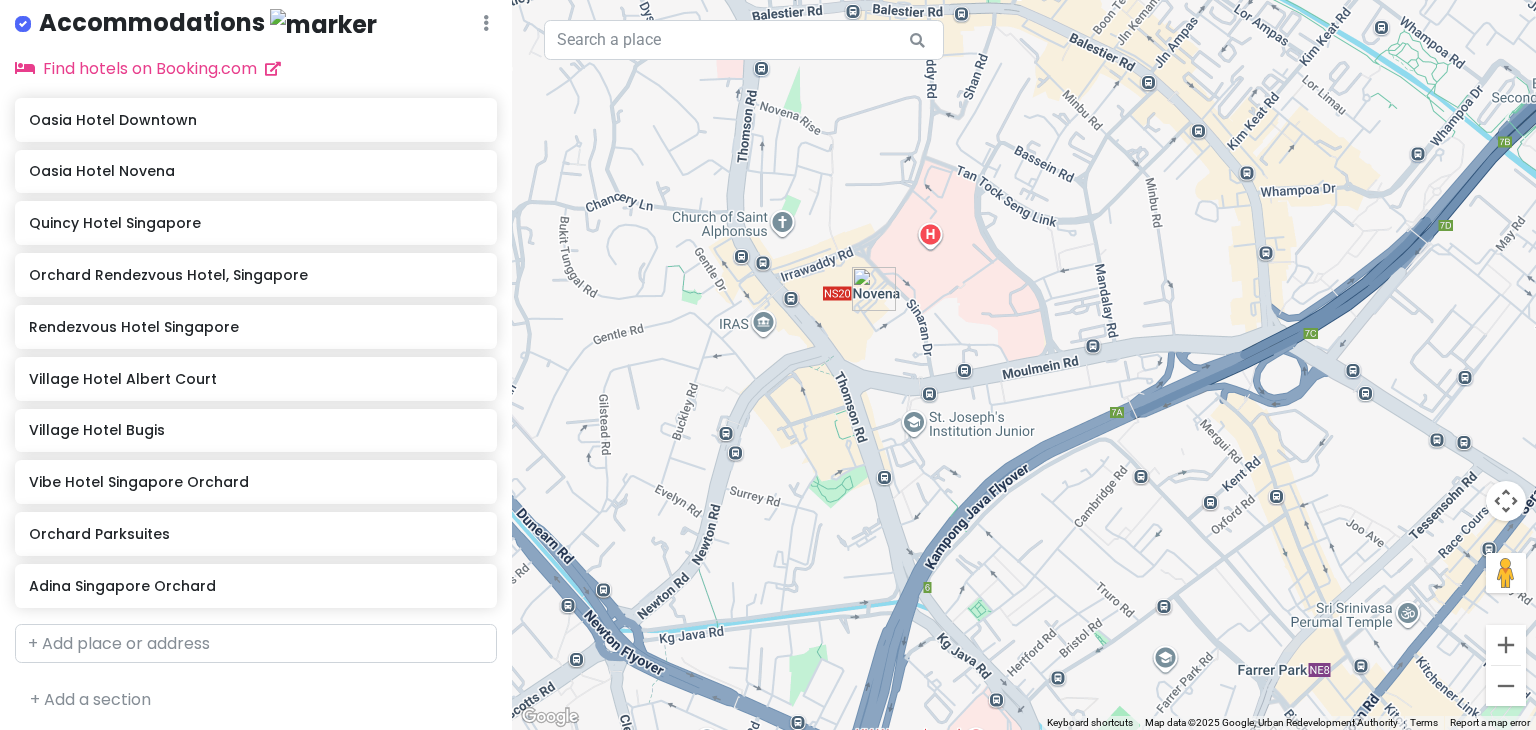 click on "To navigate, press the arrow keys." at bounding box center (1024, 365) 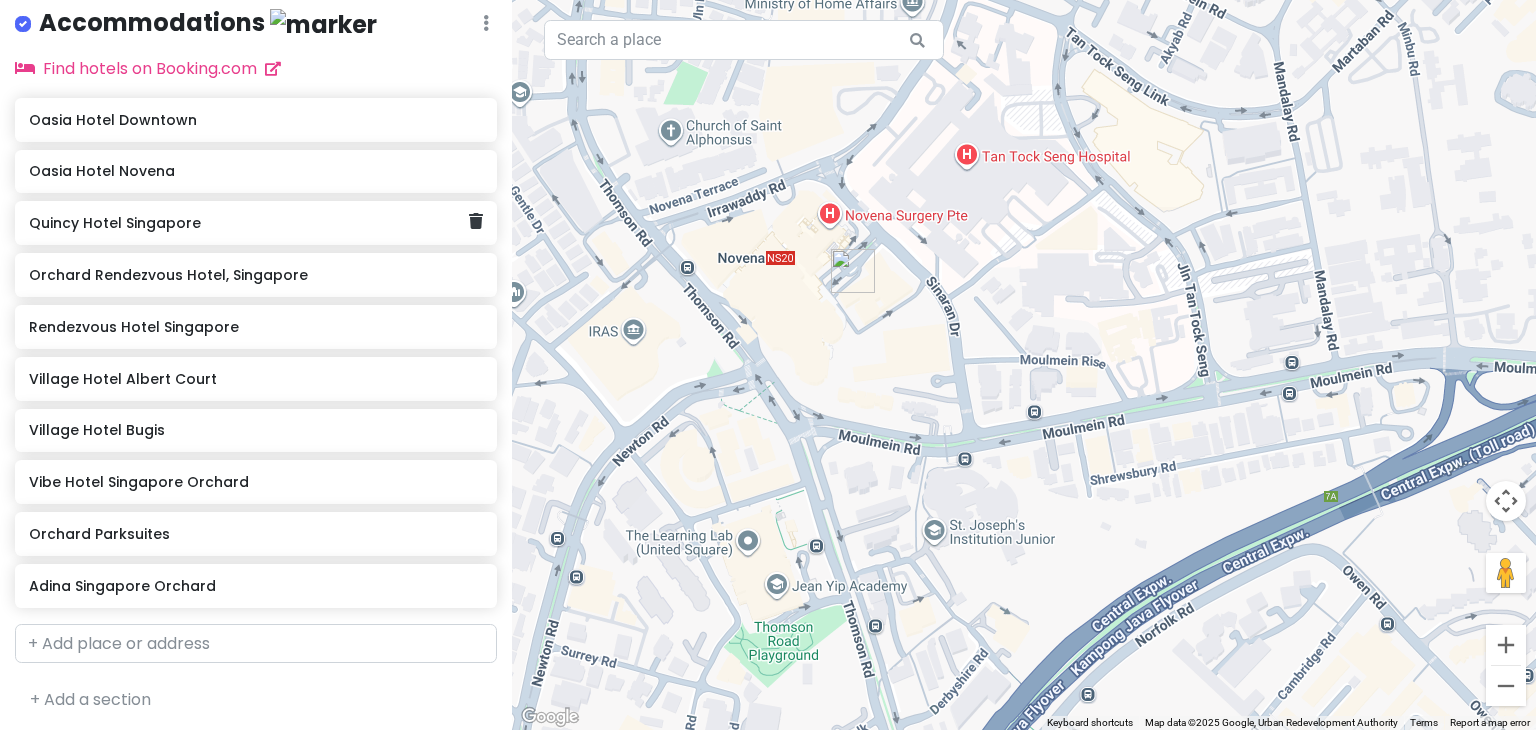 click on "Quincy Hotel Singapore" at bounding box center [256, 120] 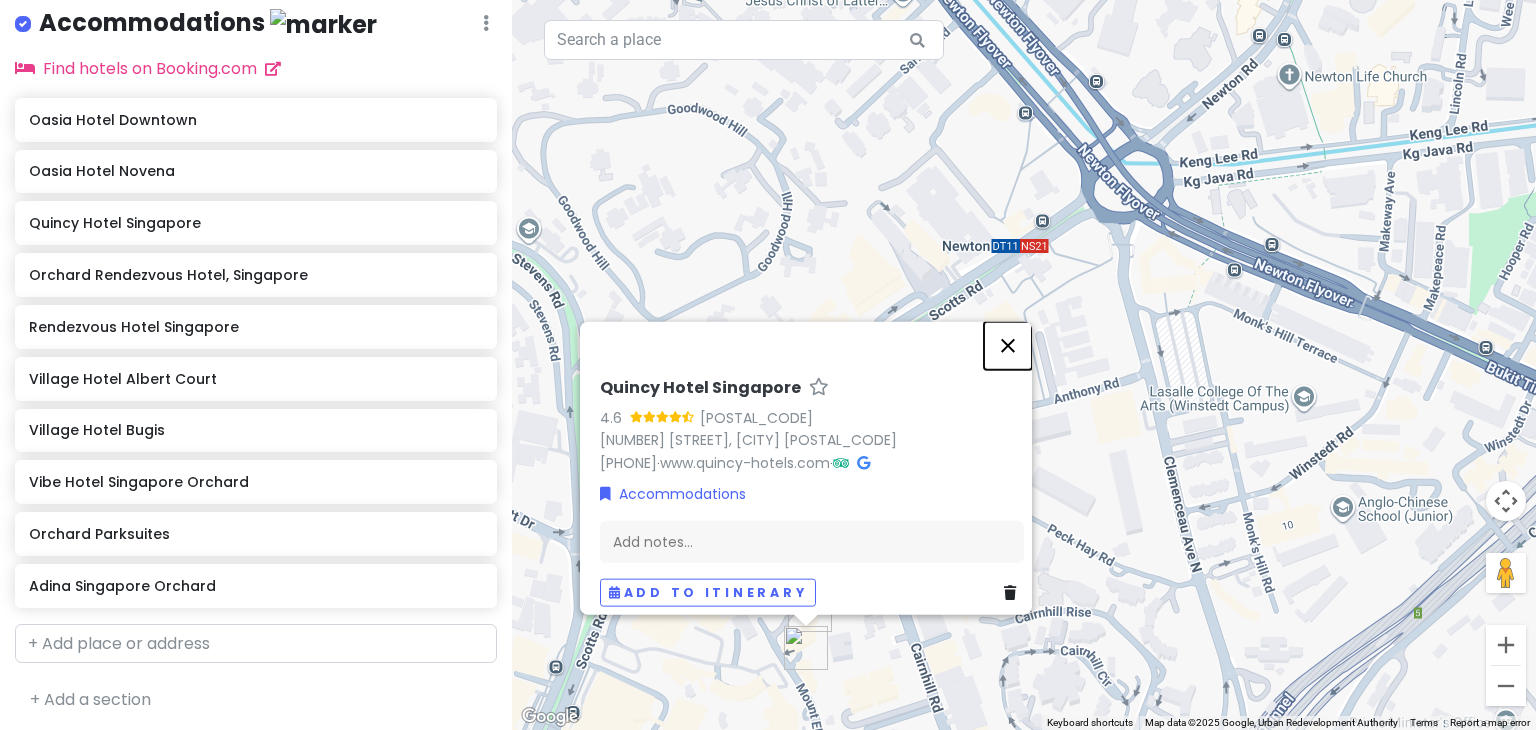 click at bounding box center [1008, 346] 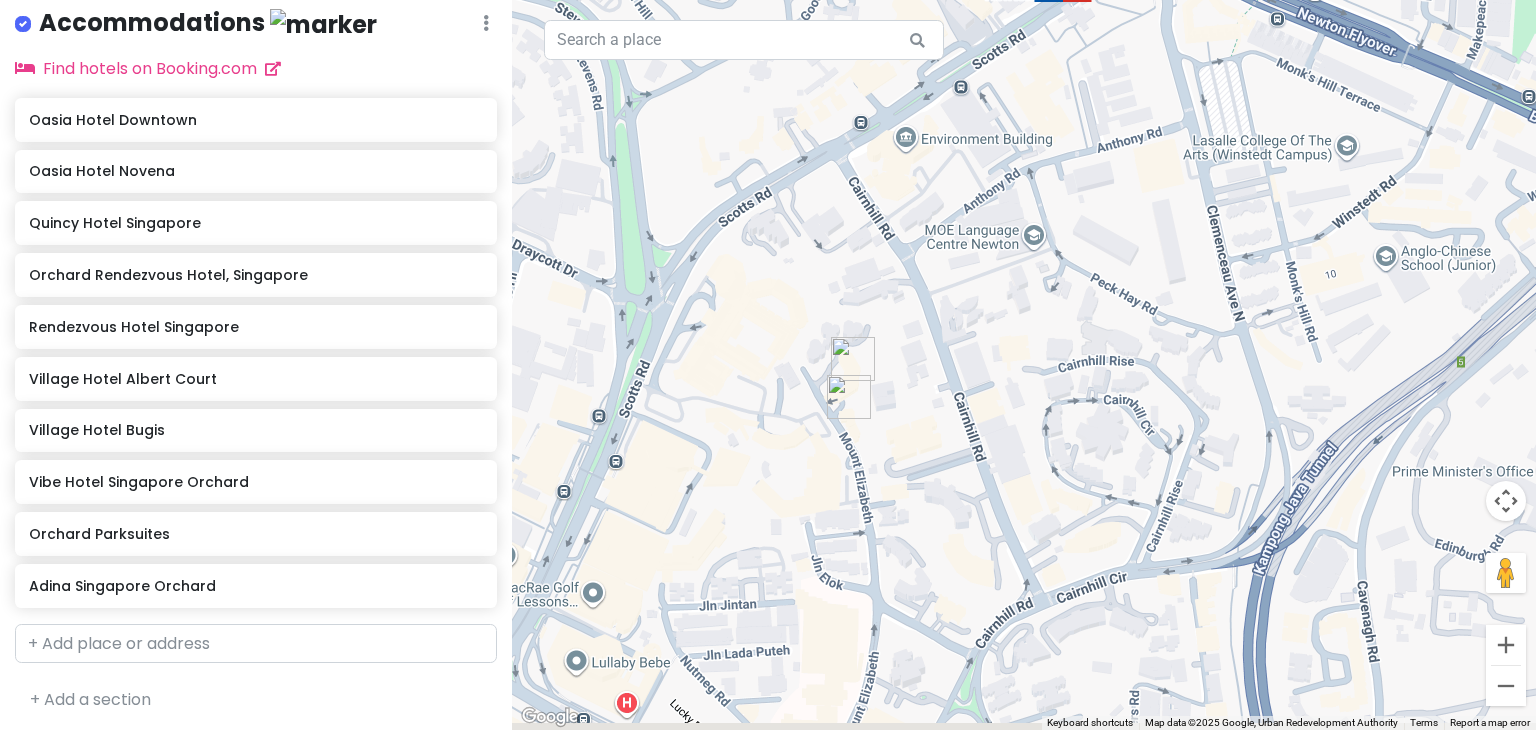 drag, startPoint x: 957, startPoint y: 538, endPoint x: 1005, endPoint y: 194, distance: 347.3327 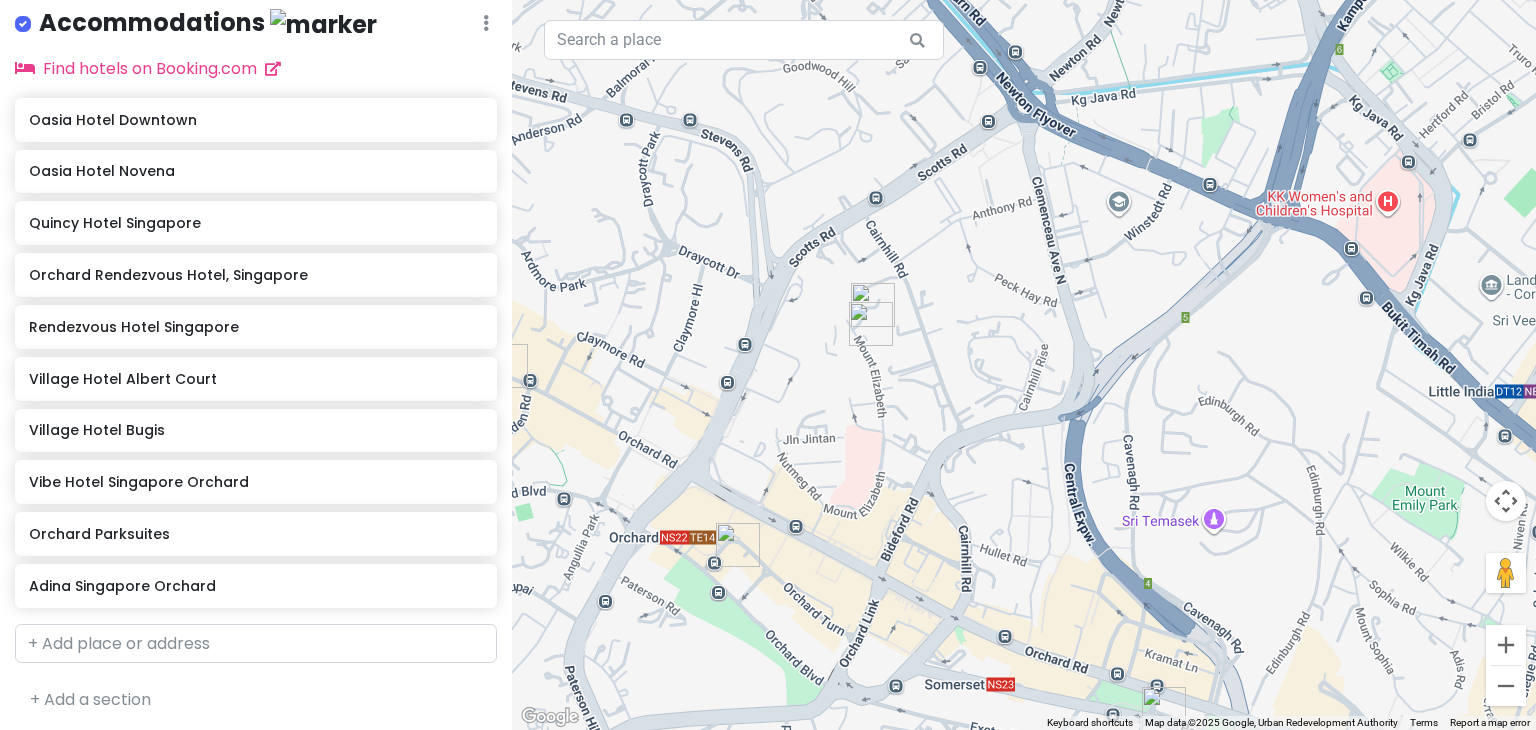 click at bounding box center [871, 324] 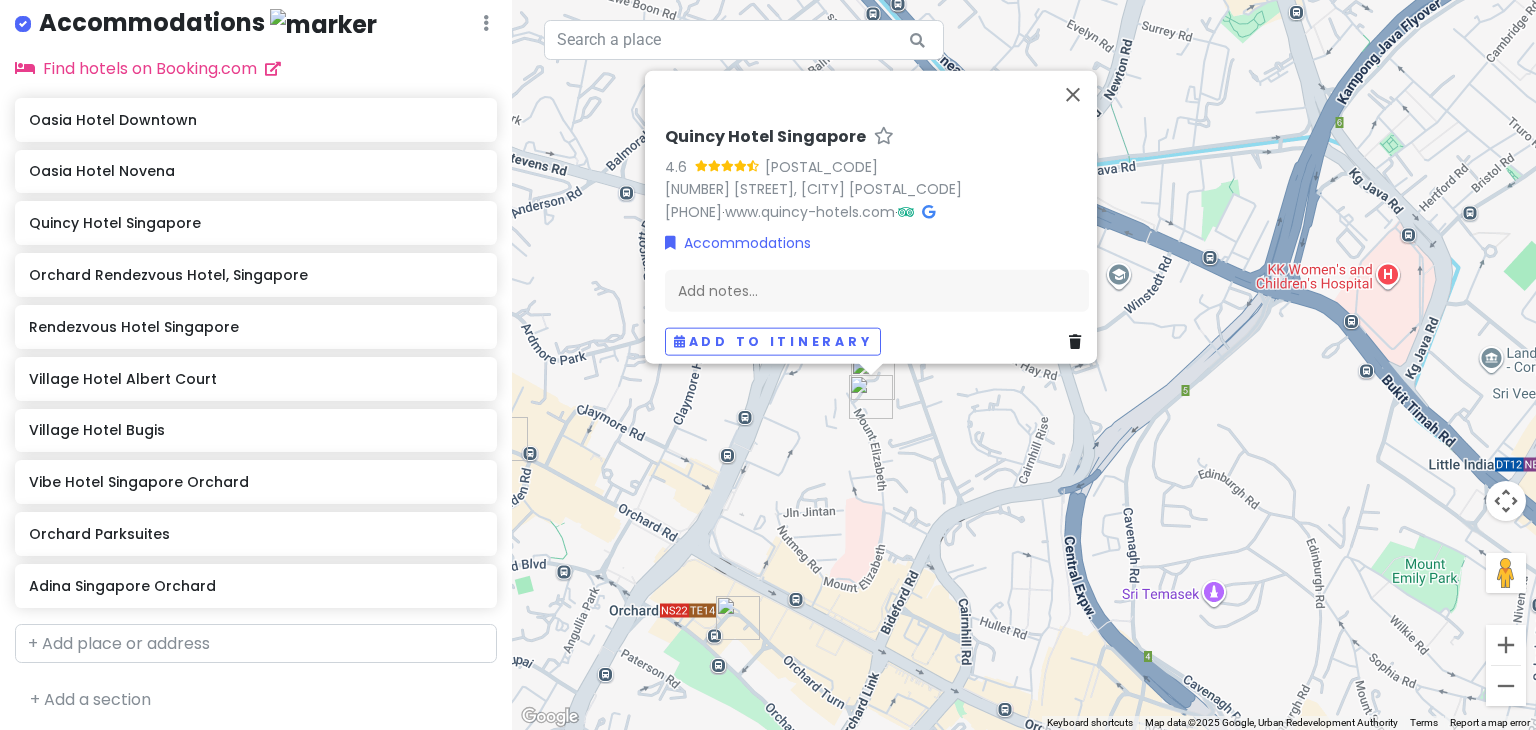 click on "To navigate, press the arrow keys. Quincy Hotel Singapore 4.6        (957) 22 Mount Elizabeth, [CITY] [POSTAL_CODE] [PHONE]   ·   www.quincy-hotels.com   ·   Accommodations Add notes...  Add to itinerary" at bounding box center (1024, 365) 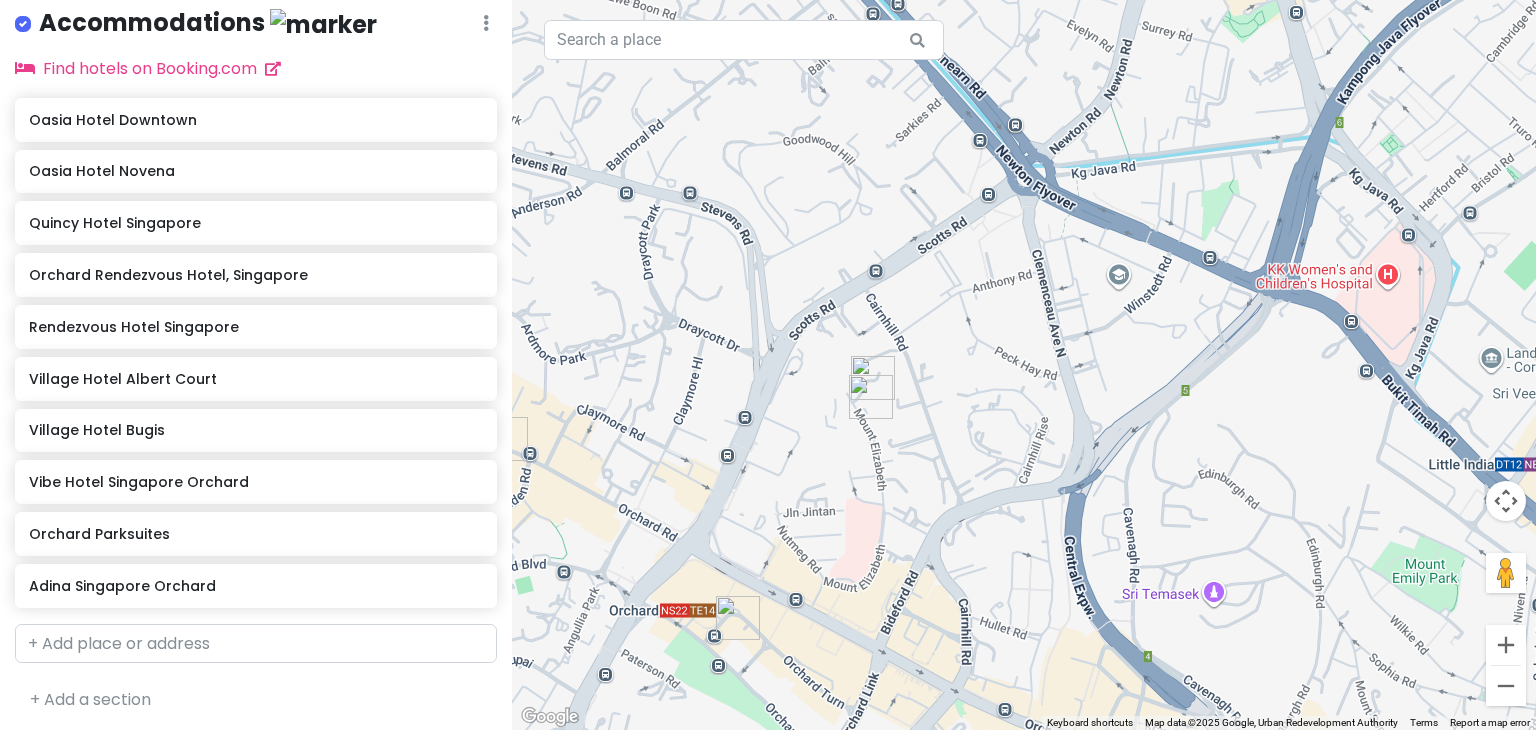 click at bounding box center [873, 378] 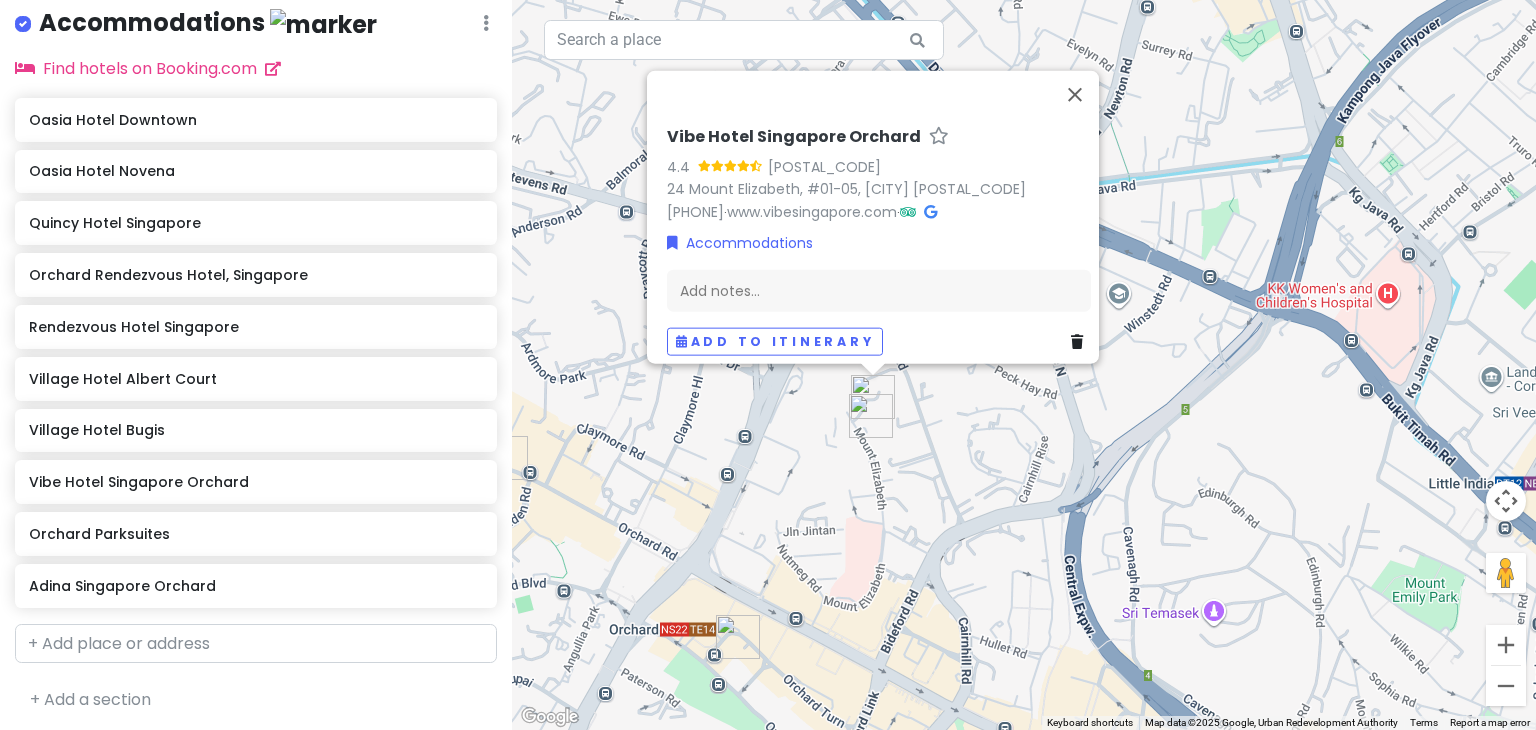 click on "Vibe Hotel Singapore Orchard 4.4        (703) 24 Mount Elizabeth, #01-05, [CITY] [POSTAL_CODE] [PHONE]   ·   www.vibesingapore.com   ·   Accommodations Add notes...  Add to itinerary" at bounding box center [1024, 365] 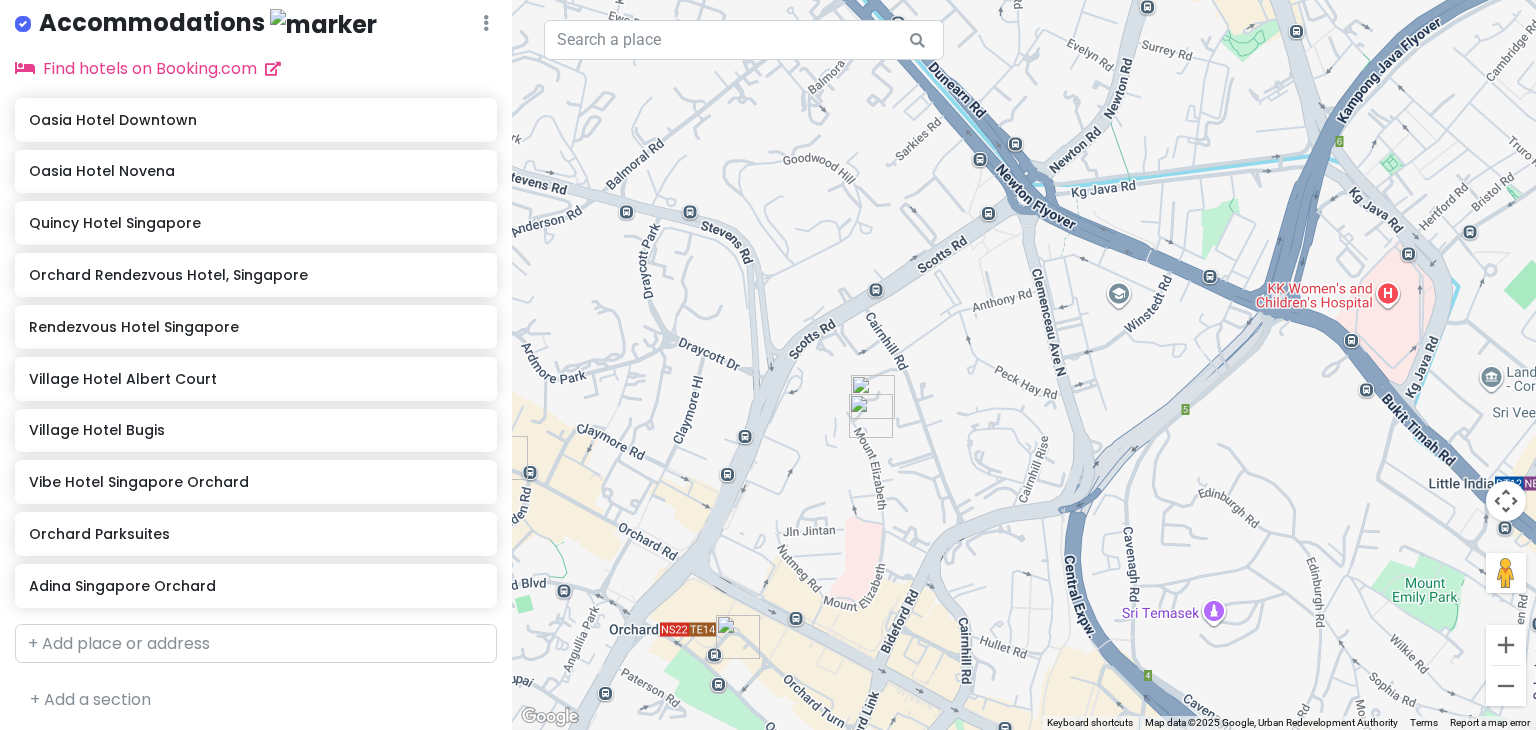 click at bounding box center [738, 637] 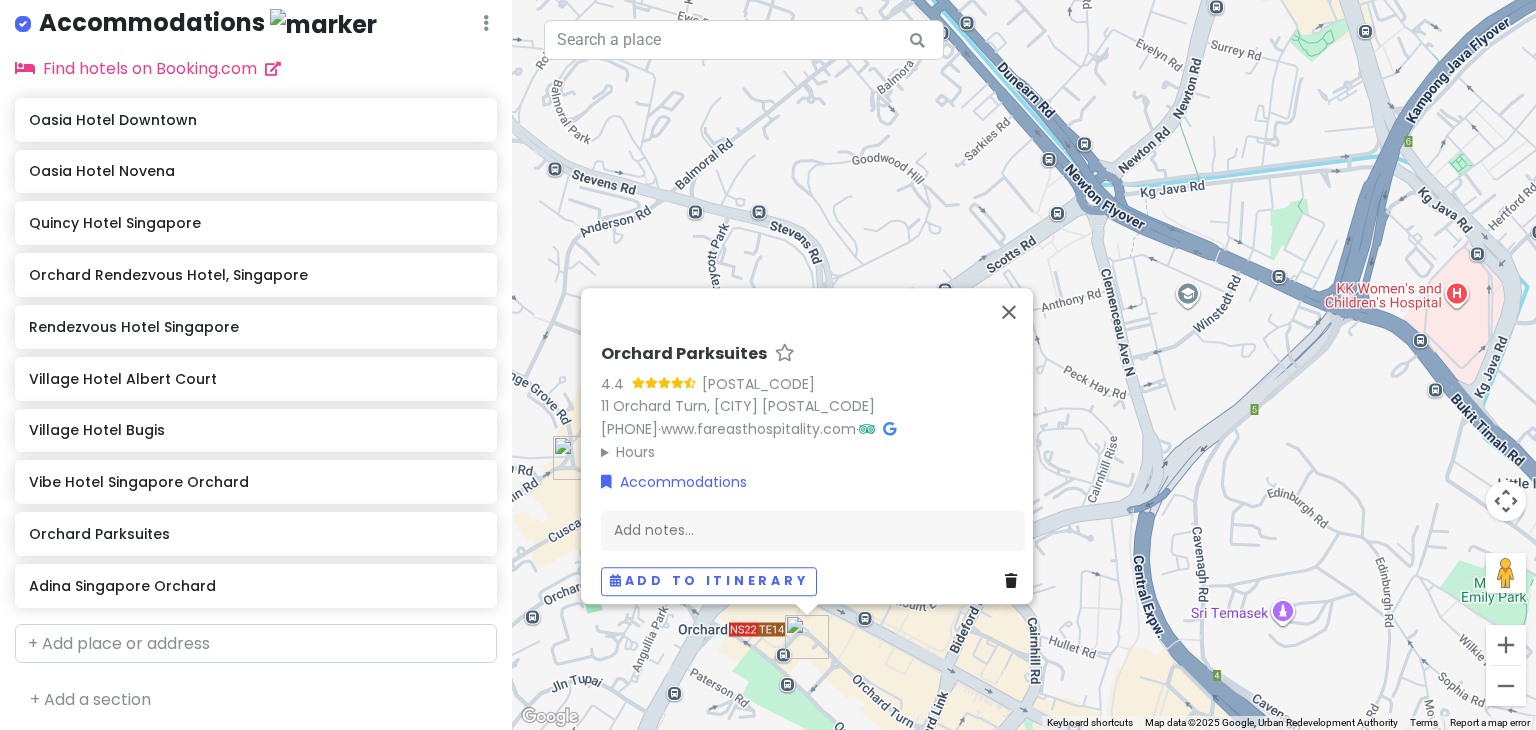 click on "To navigate, press the arrow keys. Orchard Parksuites 4.4        (493) 11 Orchard Turn, [CITY] [POSTAL_CODE] [PHONE]   ·   www.fareasthospitality.com   ·   Hours Monday  Open 24 hours Tuesday  Open 24 hours Wednesday  Open 24 hours Thursday  Open 24 hours Friday  Open 24 hours Saturday  Open 24 hours Sunday  Open 24 hours Accommodations Add notes...  Add to itinerary" at bounding box center [1024, 365] 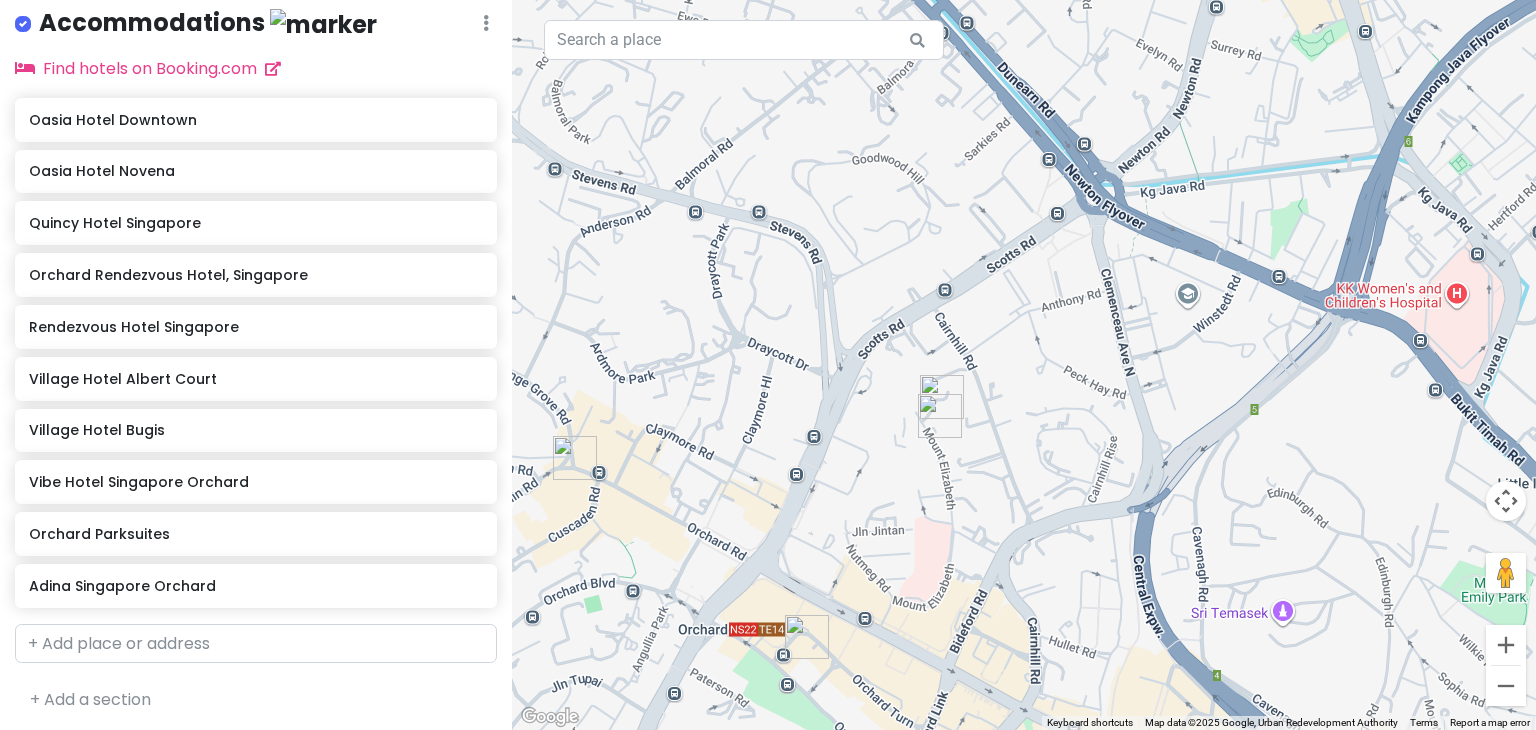 click on "To navigate, press the arrow keys." at bounding box center (1024, 365) 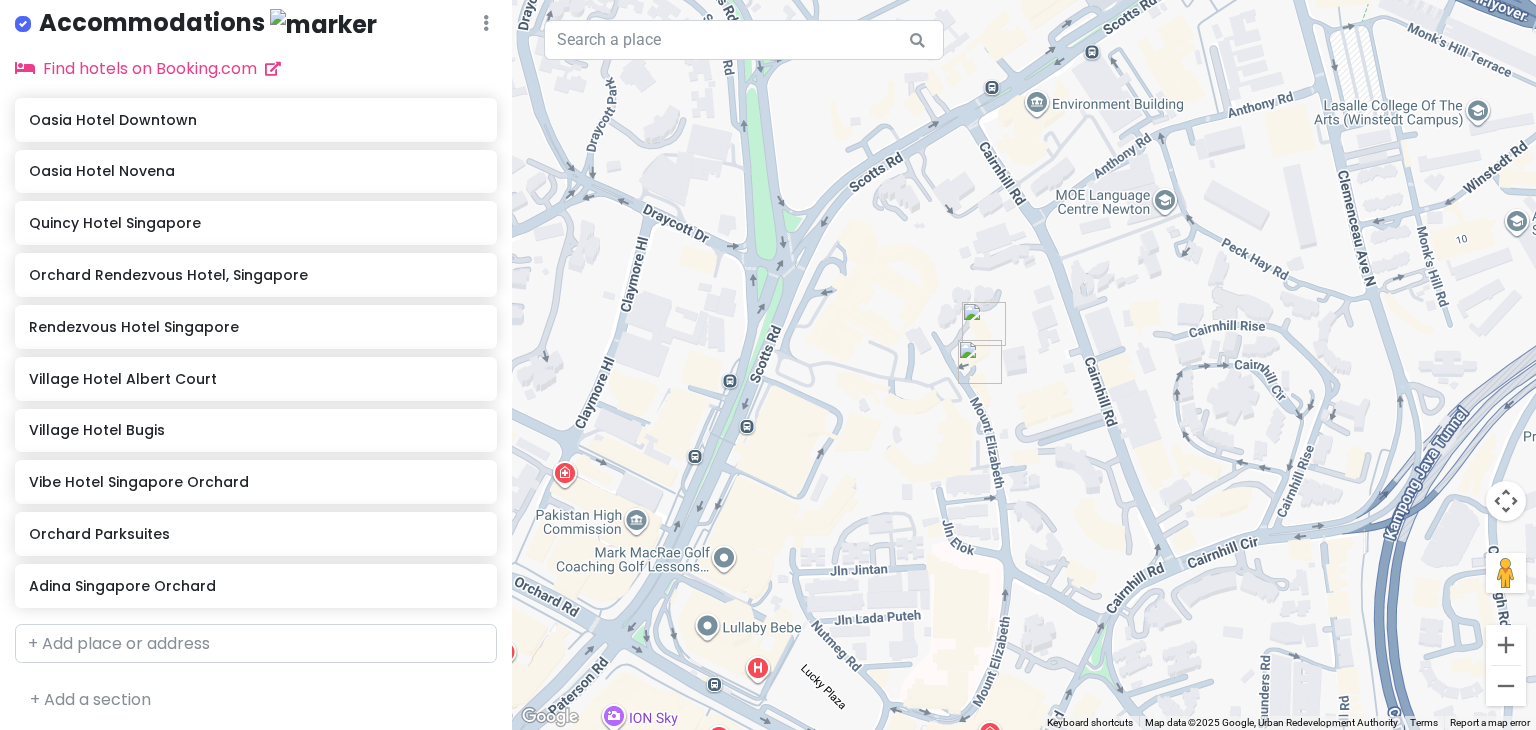 click at bounding box center [980, 362] 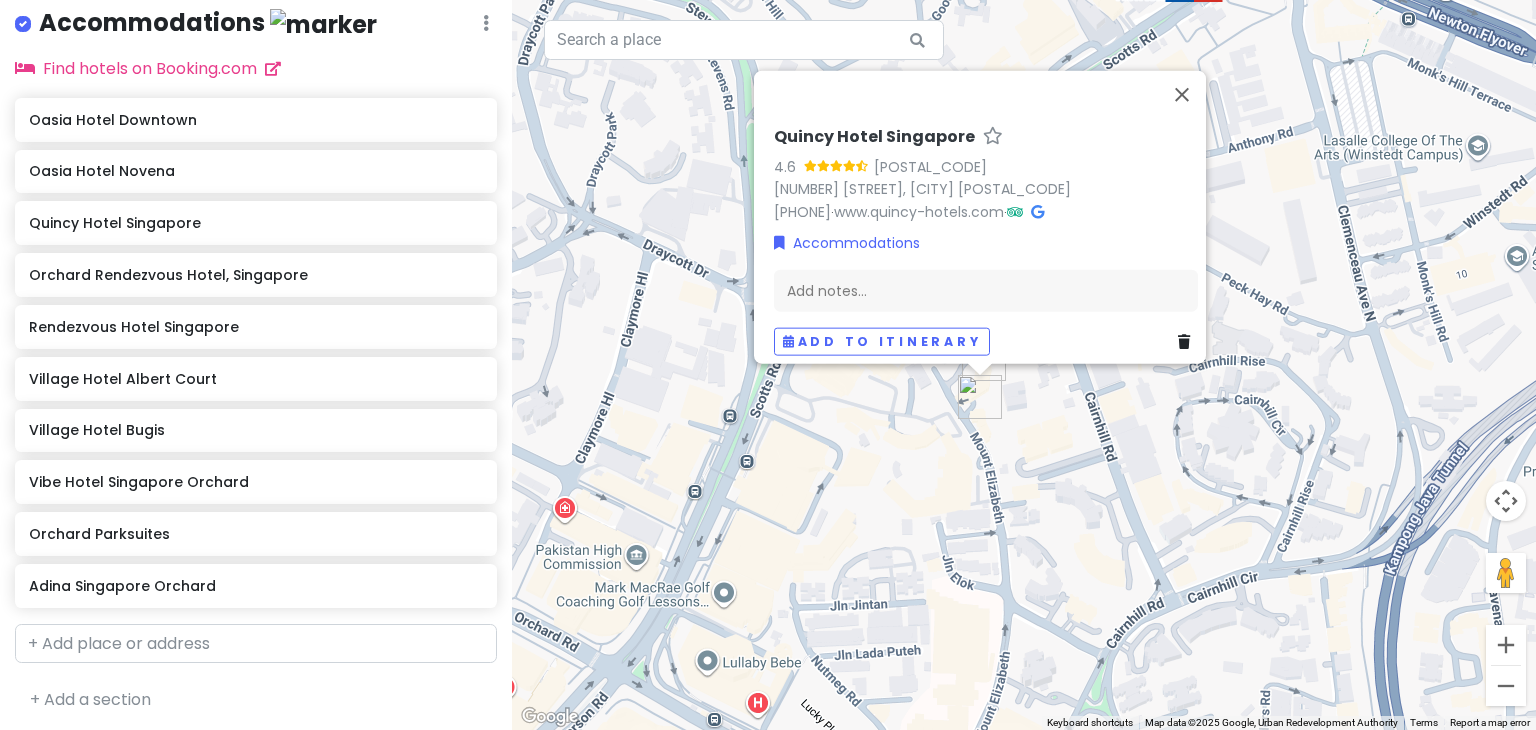 click on "To navigate, press the arrow keys. Quincy Hotel Singapore 4.6        (957) 22 Mount Elizabeth, [CITY] [POSTAL_CODE] [PHONE]   ·   www.quincy-hotels.com   ·   Accommodations Add notes...  Add to itinerary" at bounding box center (1024, 365) 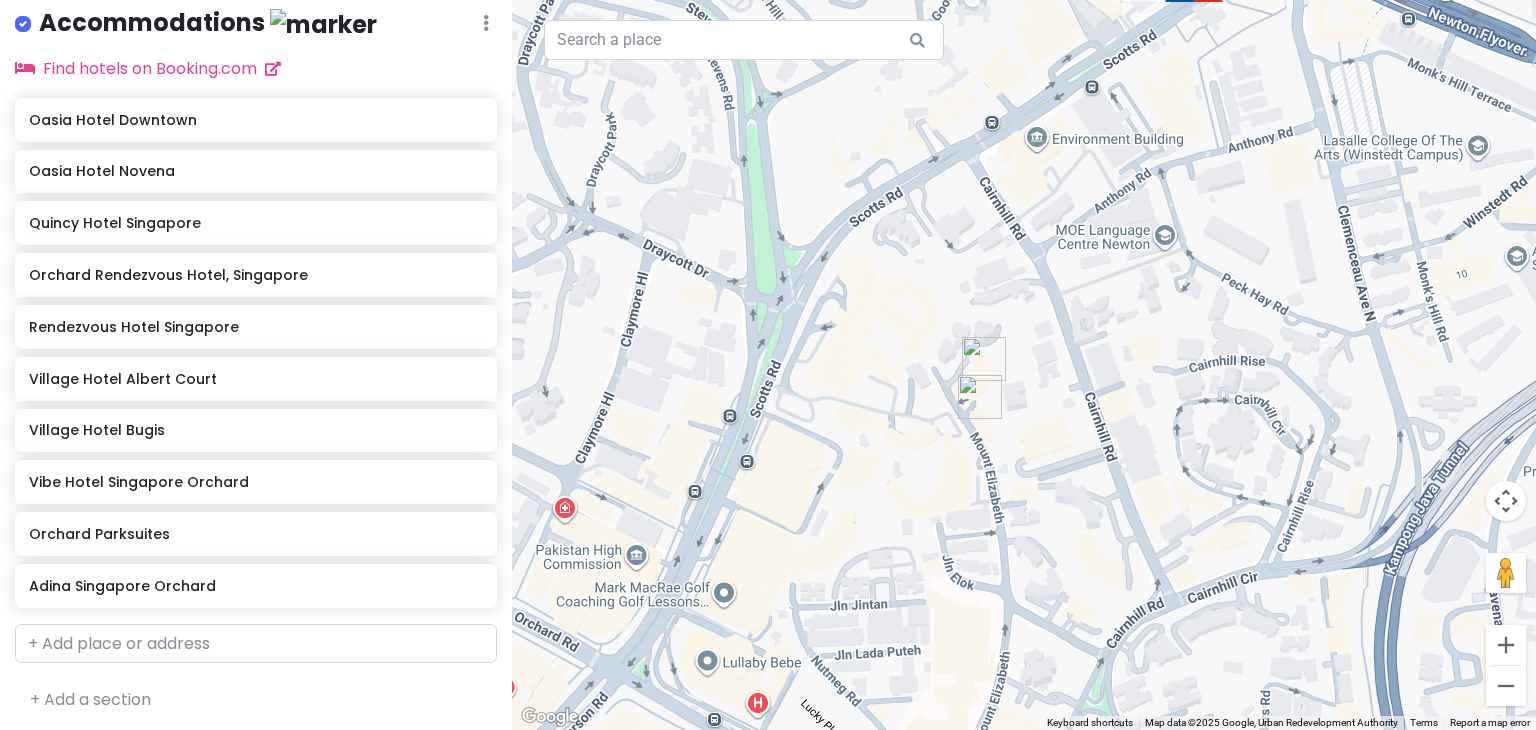 click on "To navigate, press the arrow keys." at bounding box center [1024, 365] 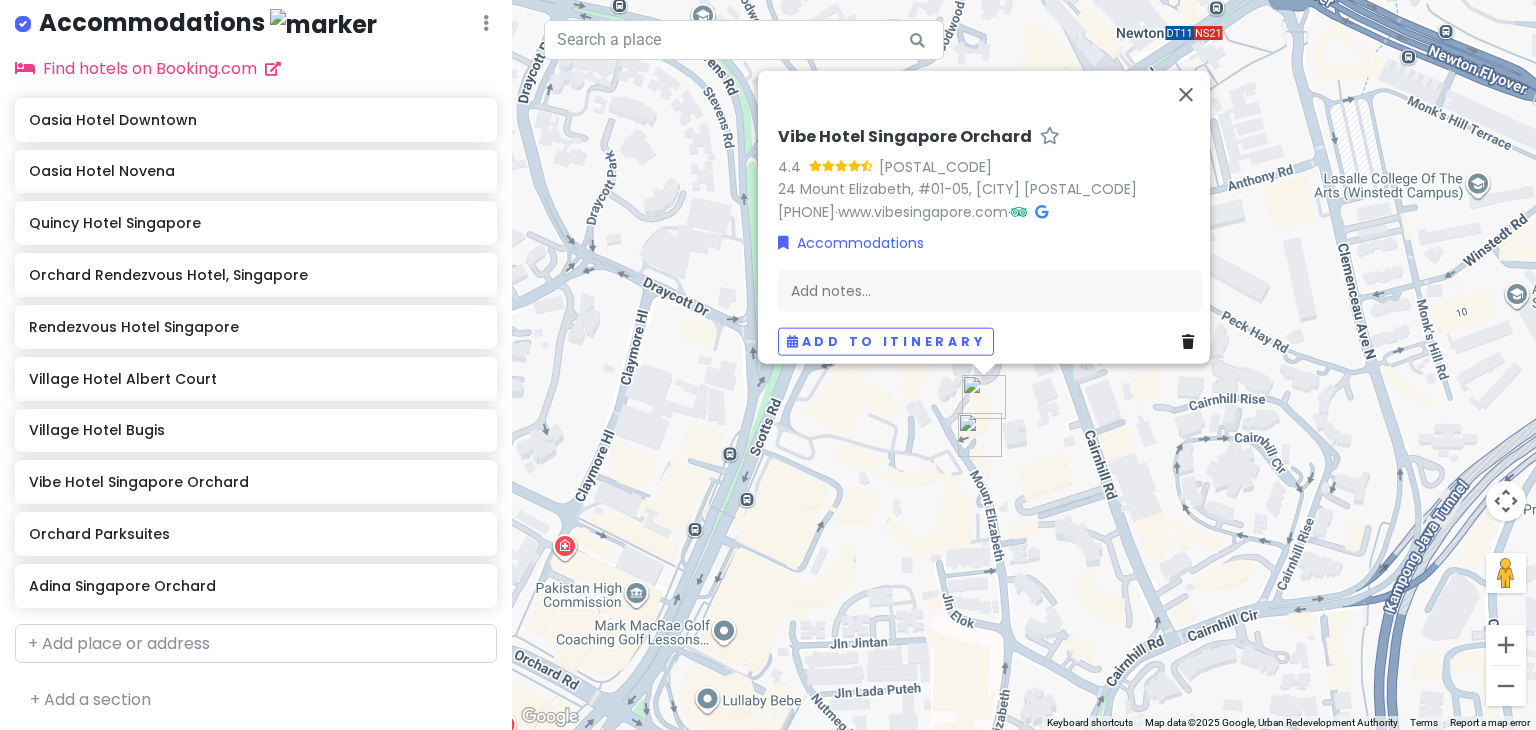 click on "Vibe Hotel Singapore Orchard 4.4        (703) 24 Mount Elizabeth, #01-05, [CITY] [POSTAL_CODE] [PHONE]   ·   www.vibesingapore.com   ·   Accommodations Add notes...  Add to itinerary" at bounding box center [1024, 365] 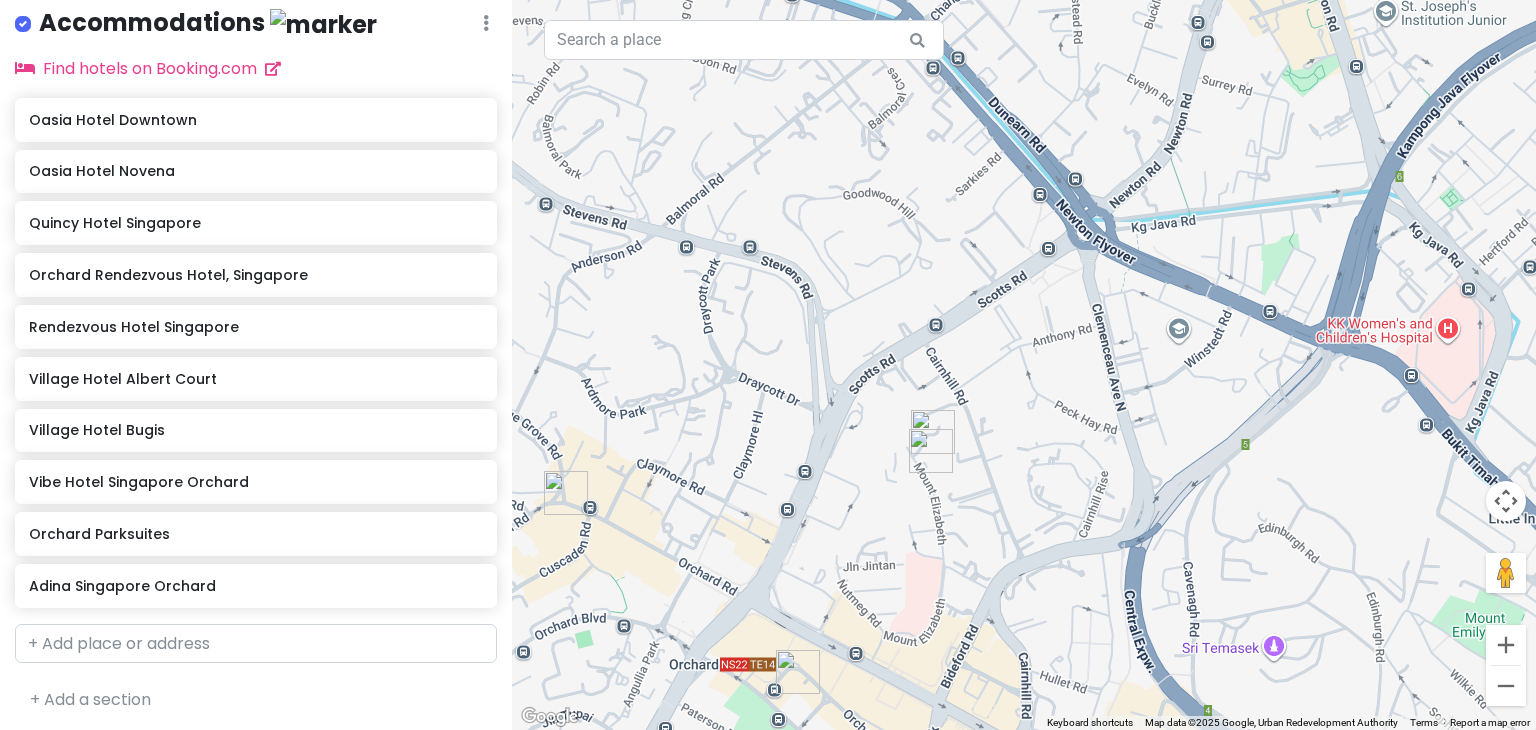 click on "To navigate, press the arrow keys." at bounding box center (1024, 365) 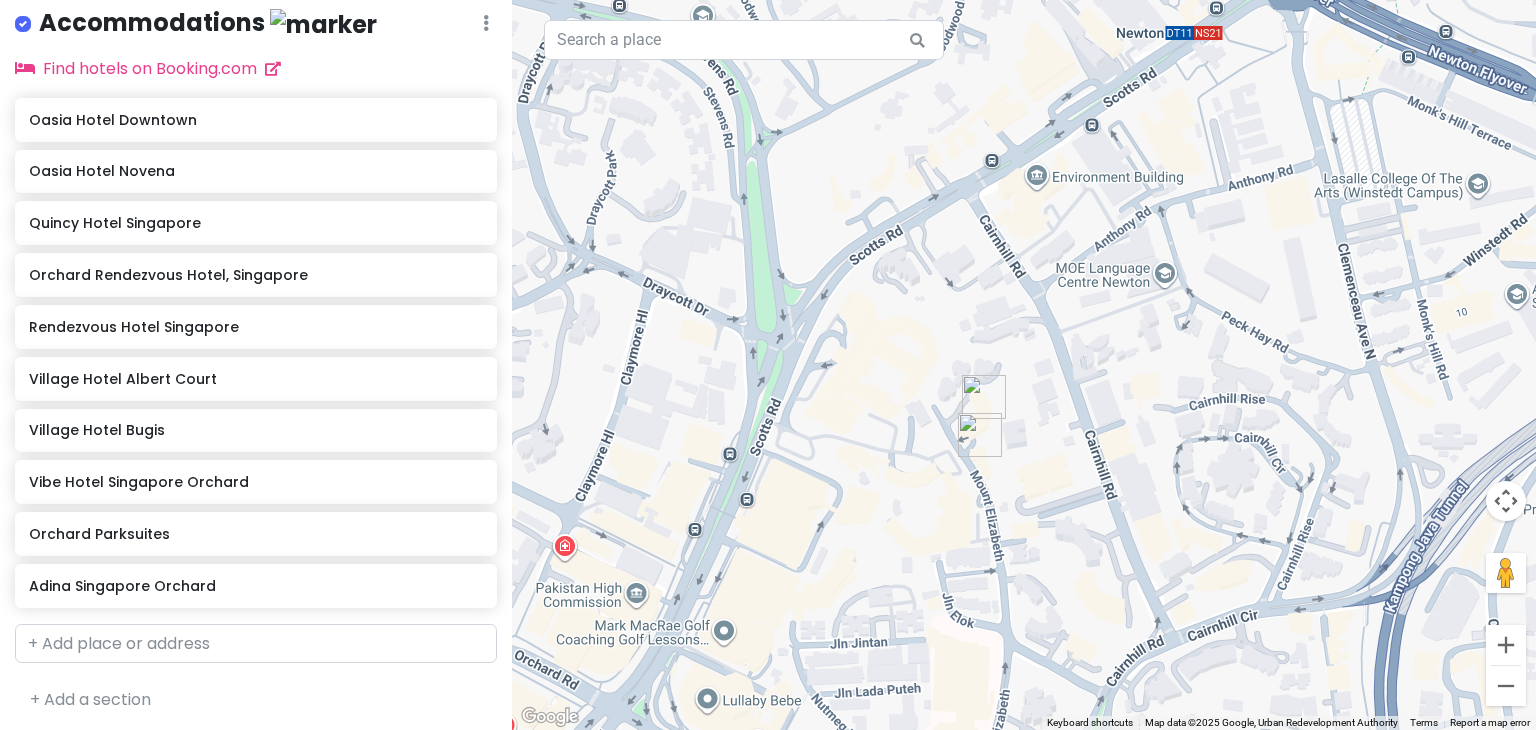 click on "To navigate, press the arrow keys." at bounding box center [1024, 365] 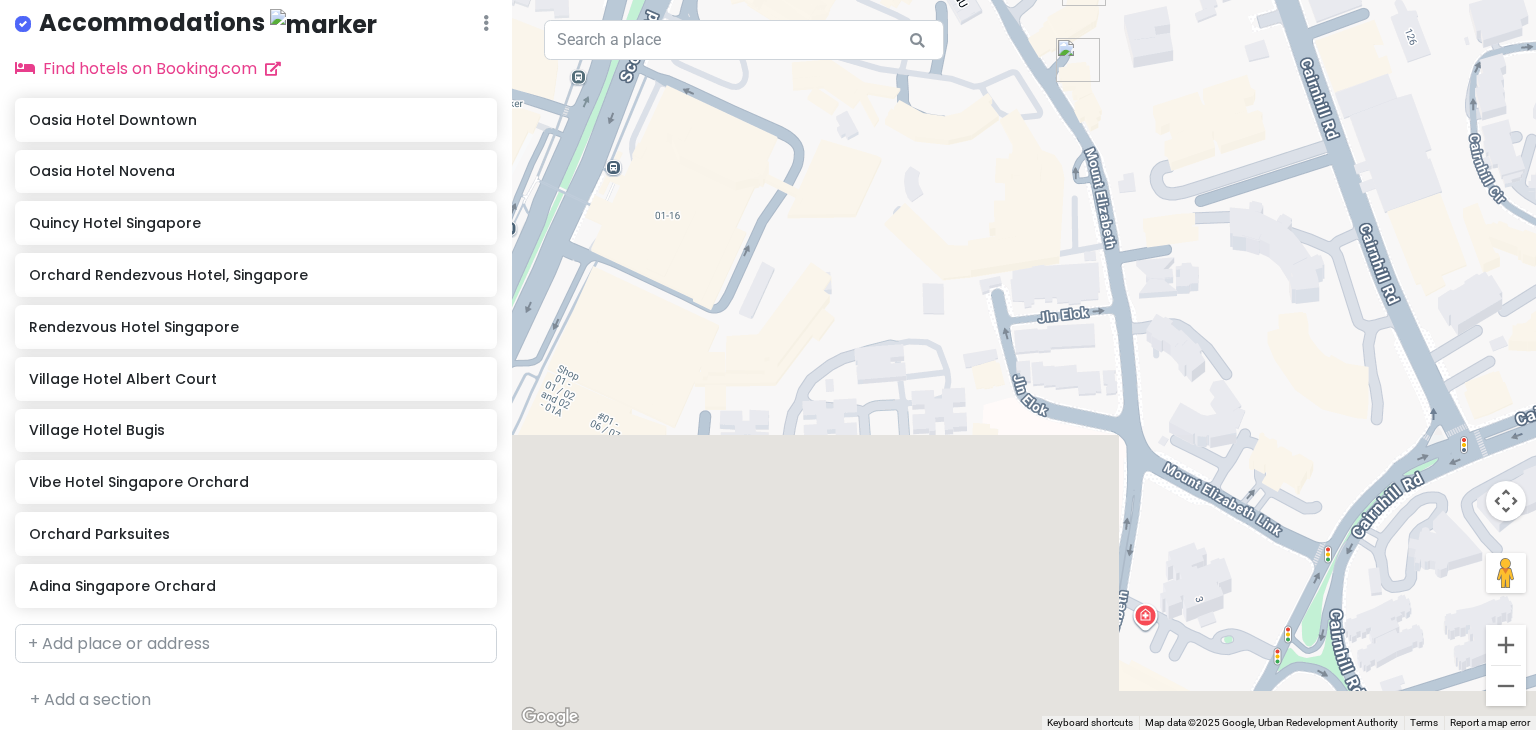 drag, startPoint x: 955, startPoint y: 568, endPoint x: 953, endPoint y: 212, distance: 356.0056 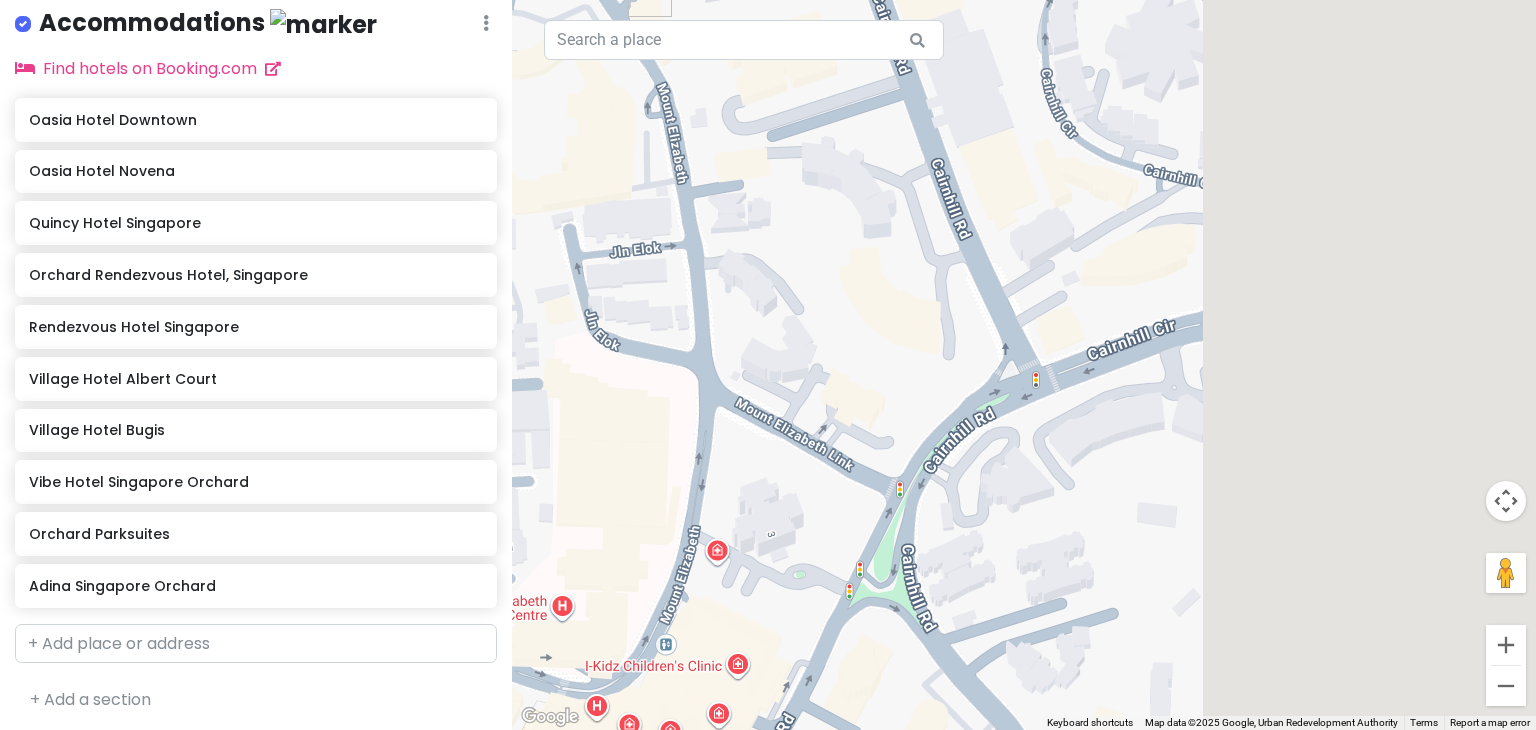 drag, startPoint x: 984, startPoint y: 317, endPoint x: 511, endPoint y: 223, distance: 482.24994 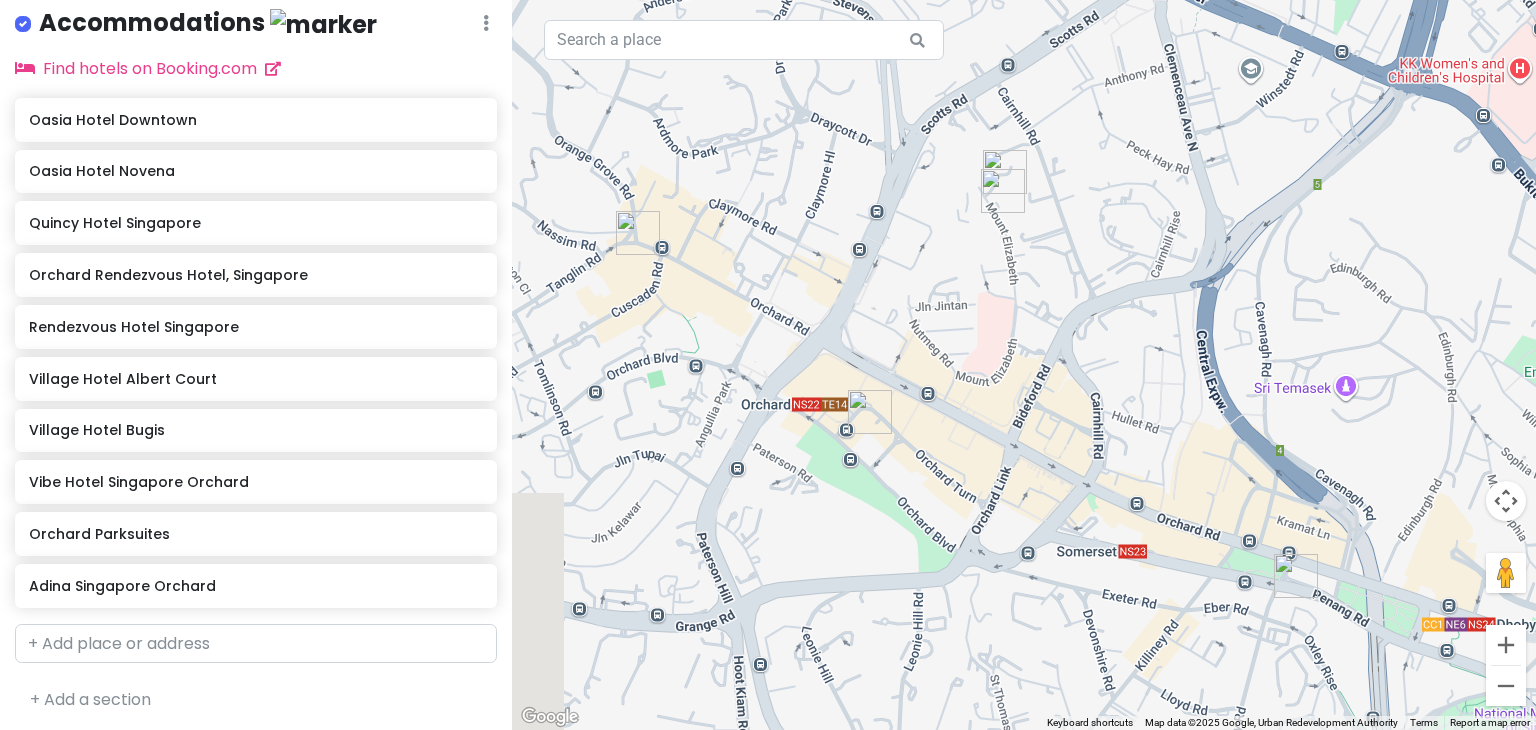 drag, startPoint x: 680, startPoint y: 281, endPoint x: 911, endPoint y: 313, distance: 233.20592 